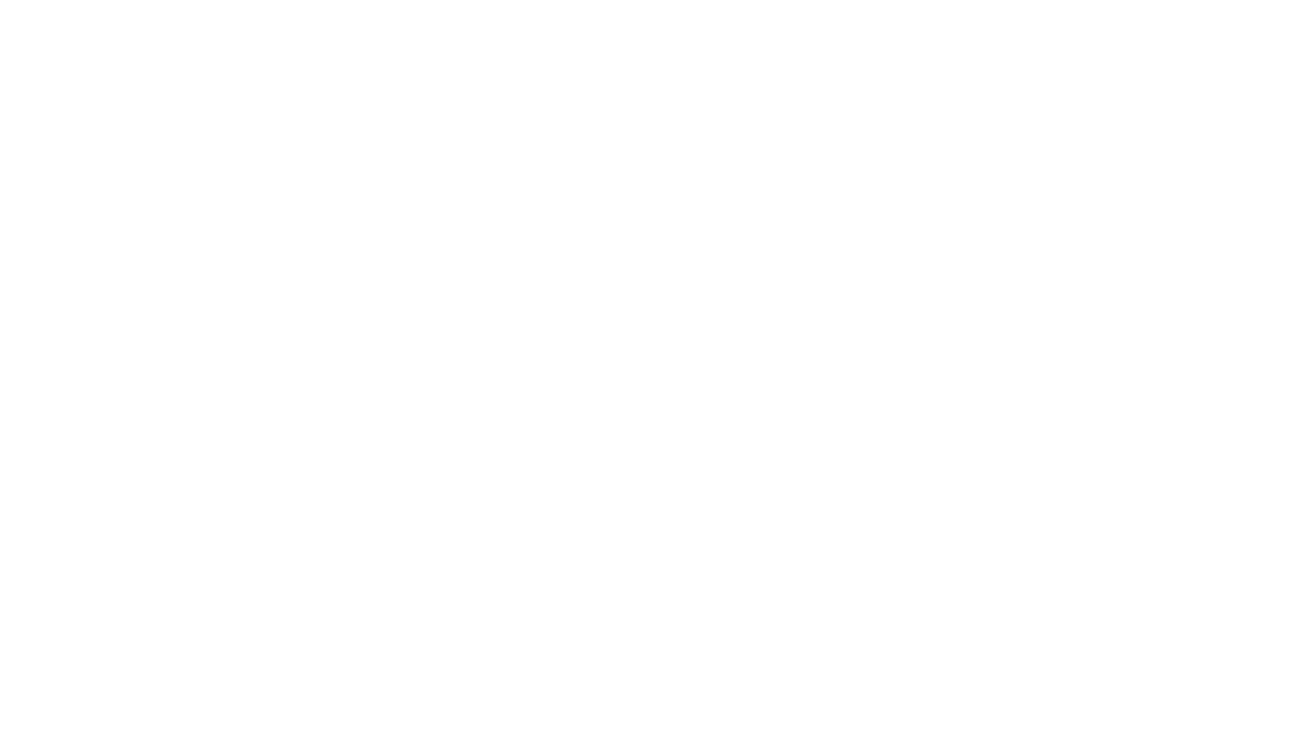 scroll, scrollTop: 0, scrollLeft: 0, axis: both 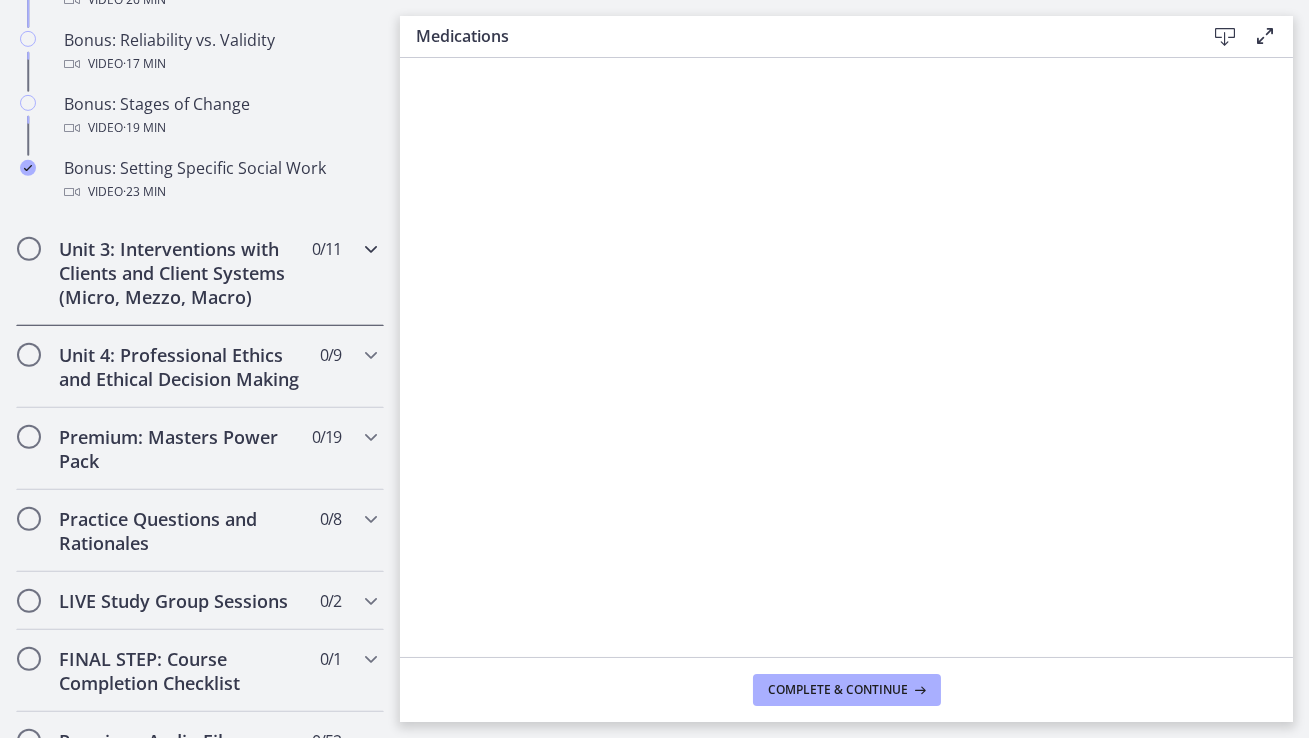 click at bounding box center (371, 249) 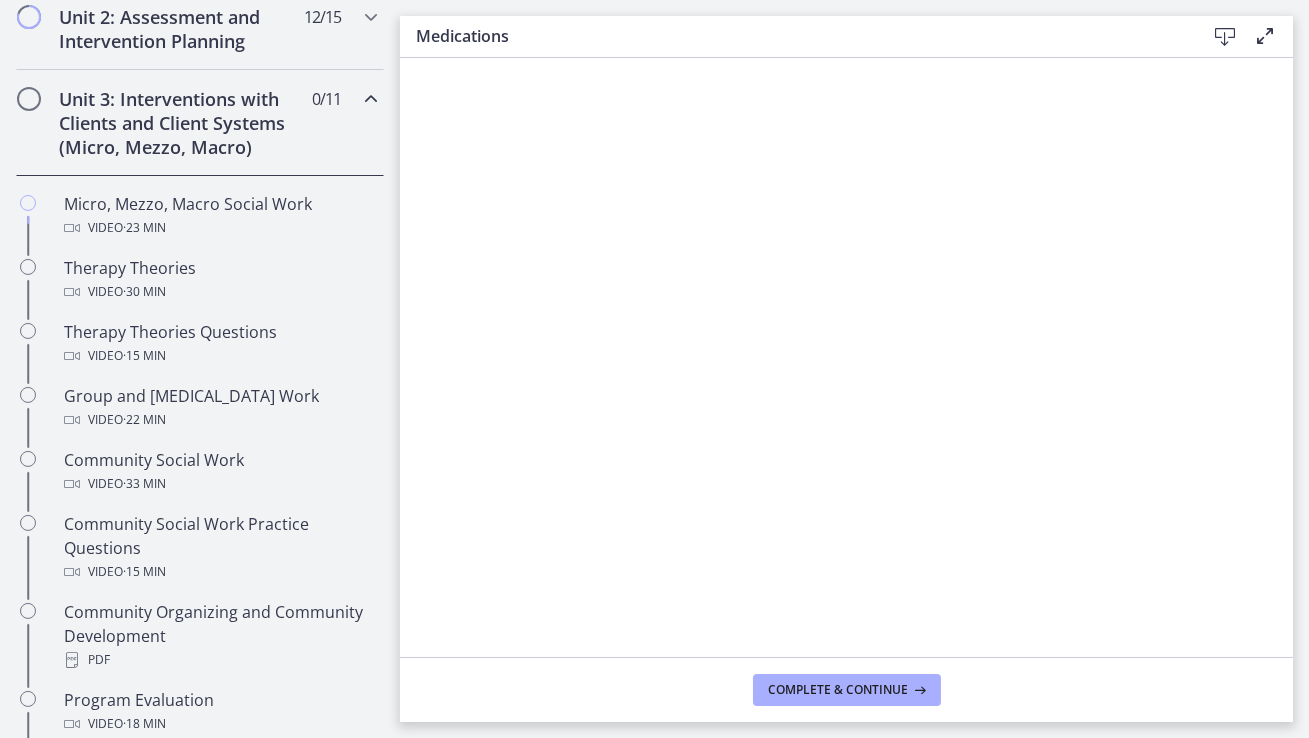 scroll, scrollTop: 709, scrollLeft: 0, axis: vertical 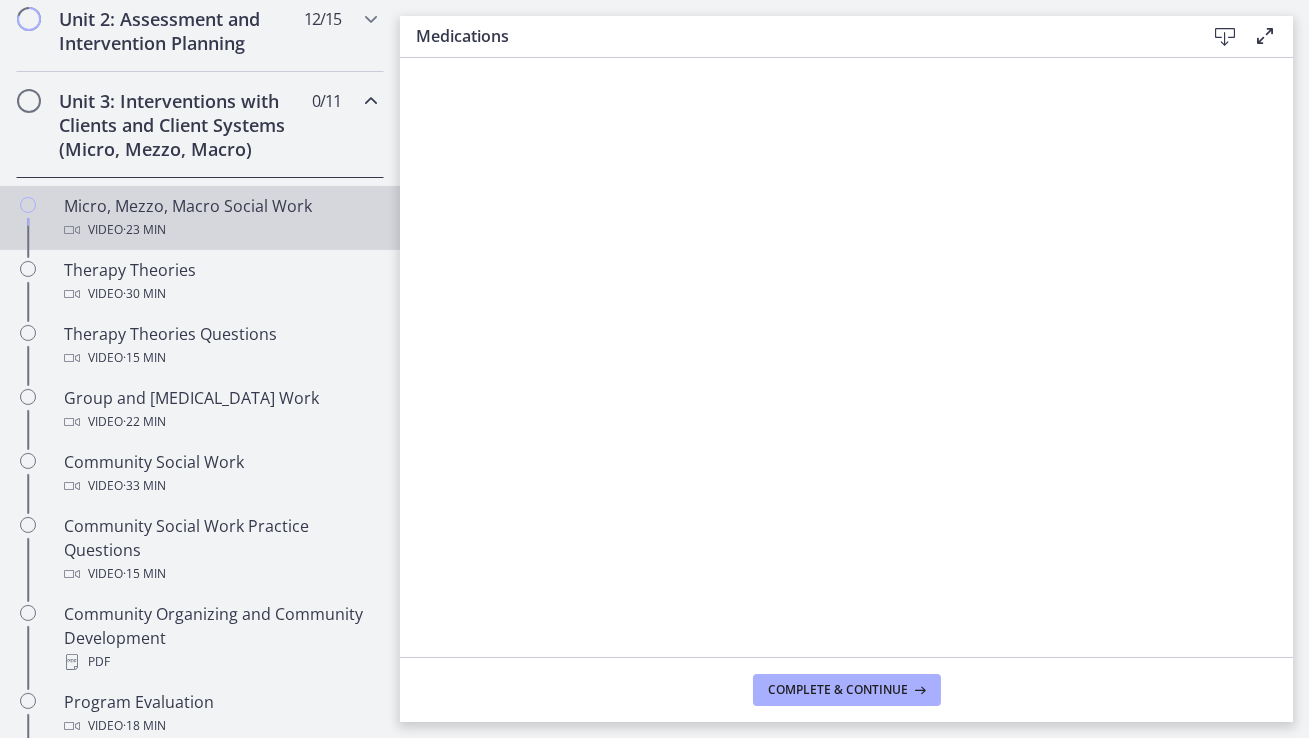 click on "Micro, Mezzo, Macro Social Work
Video
·  23 min" at bounding box center [220, 218] 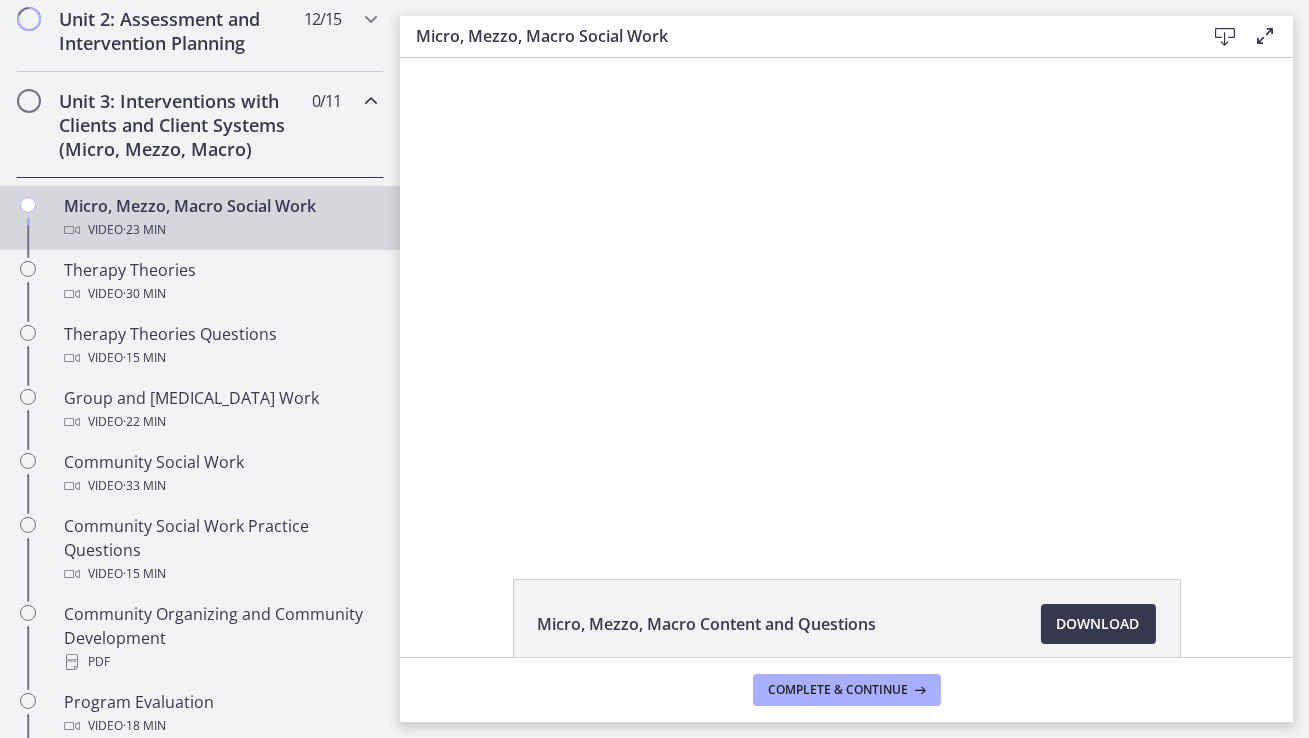 scroll, scrollTop: 0, scrollLeft: 0, axis: both 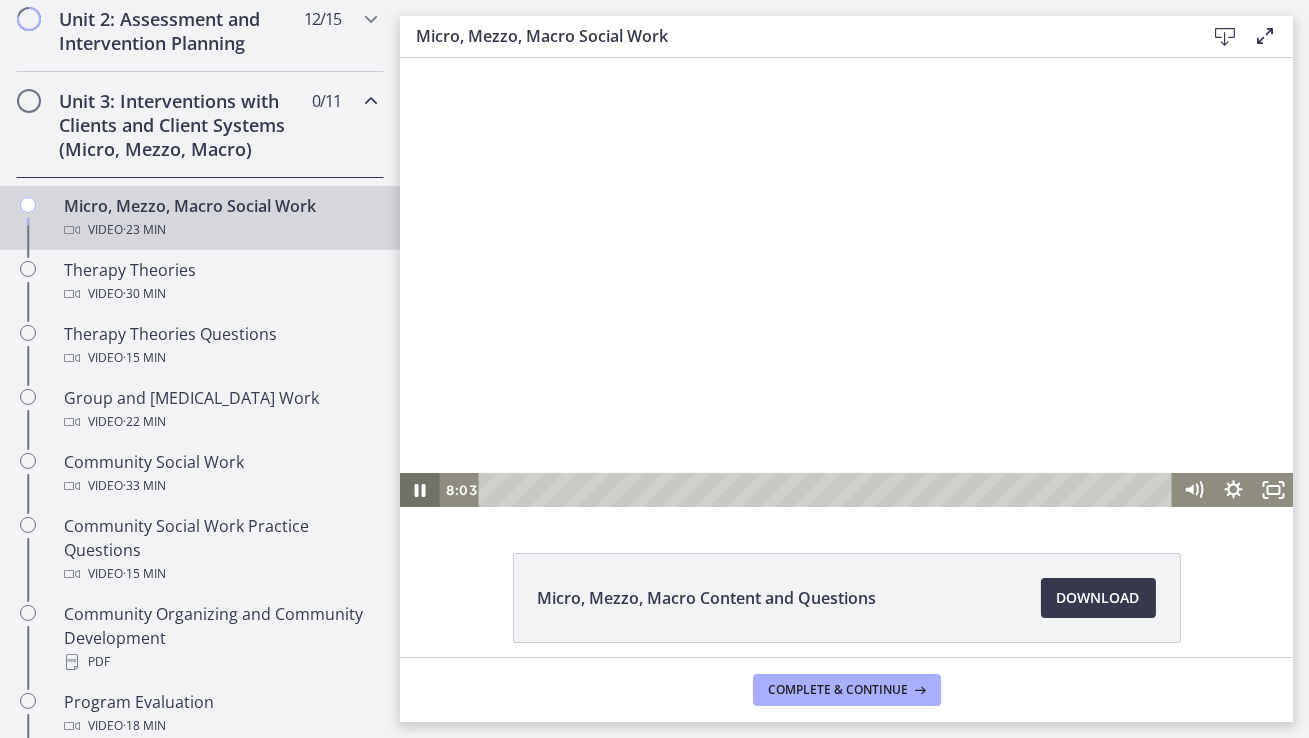 click 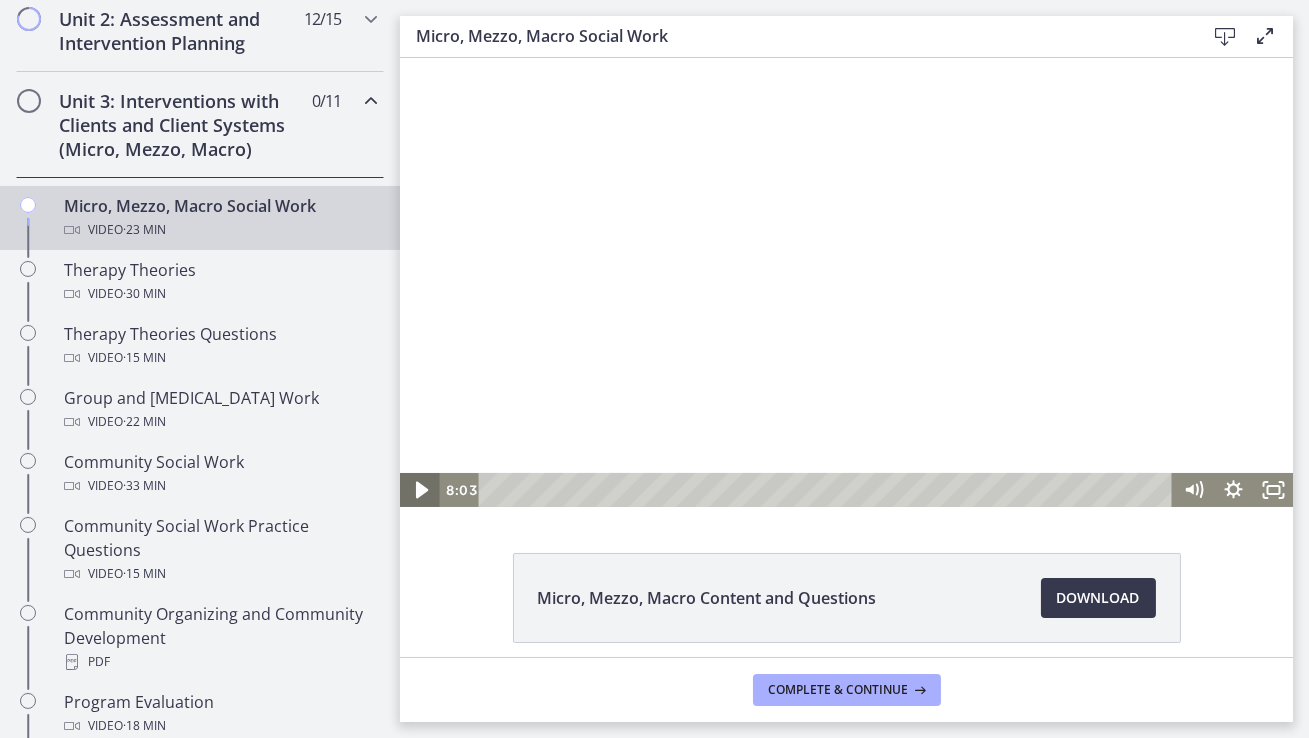 click 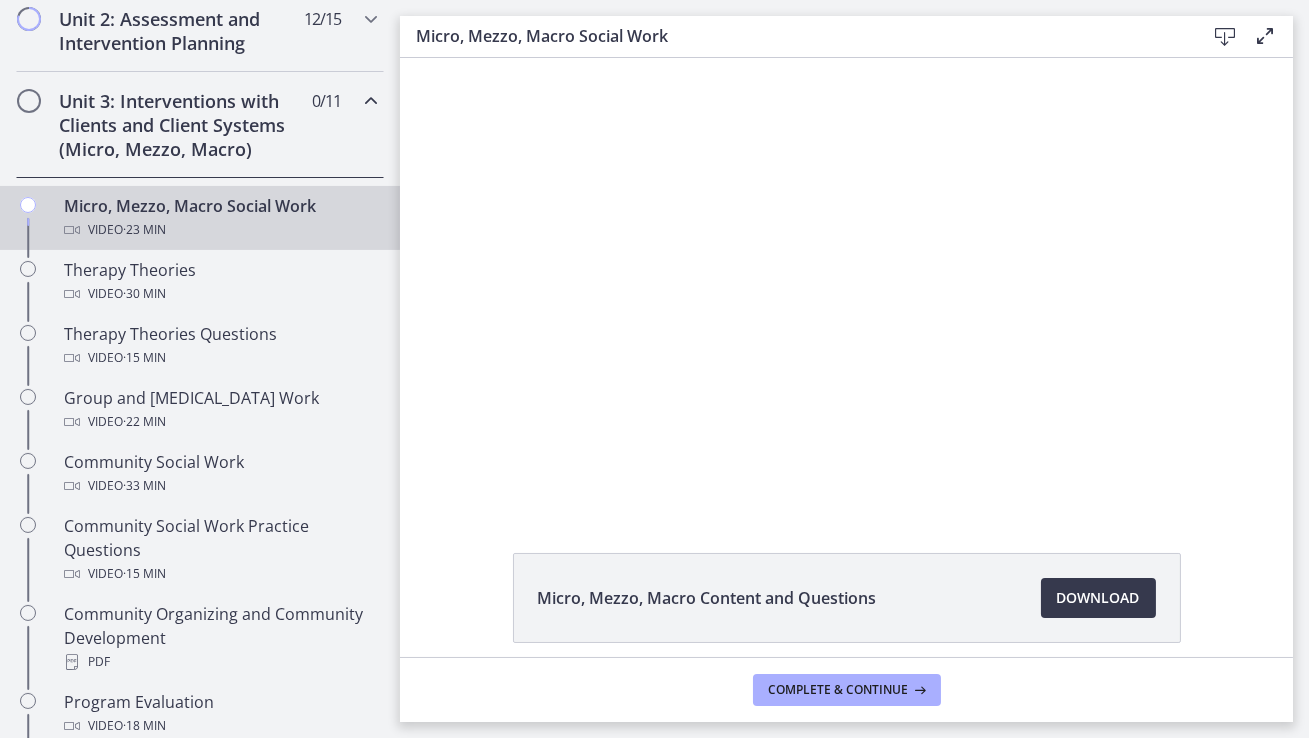 click at bounding box center (1265, 36) 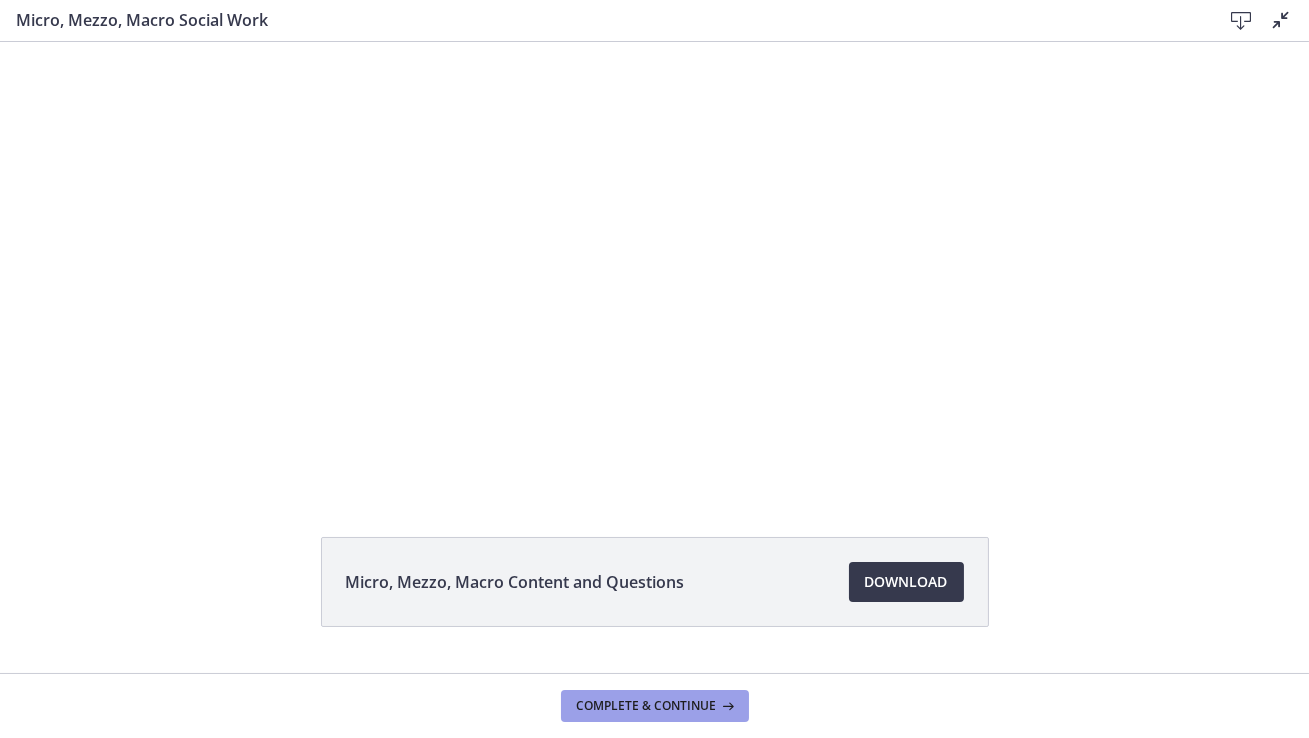 click on "Complete & continue" at bounding box center (647, 706) 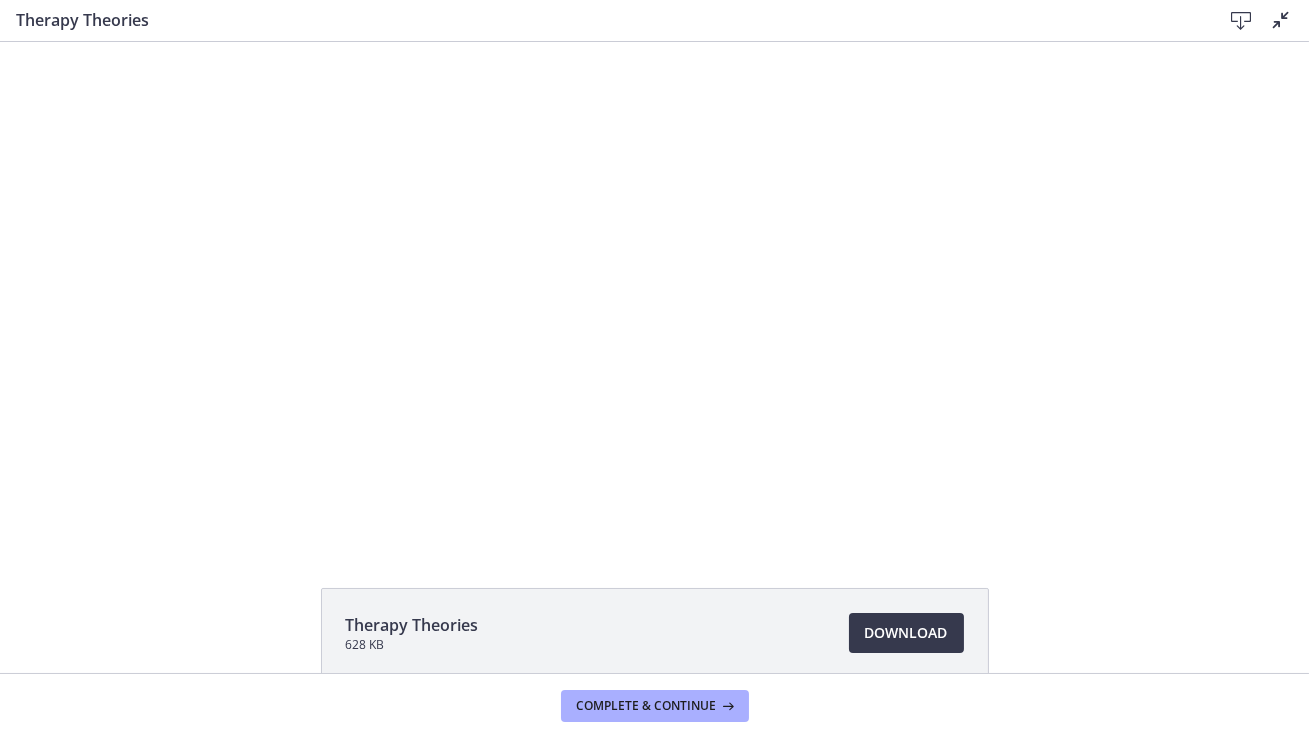 scroll, scrollTop: 0, scrollLeft: 0, axis: both 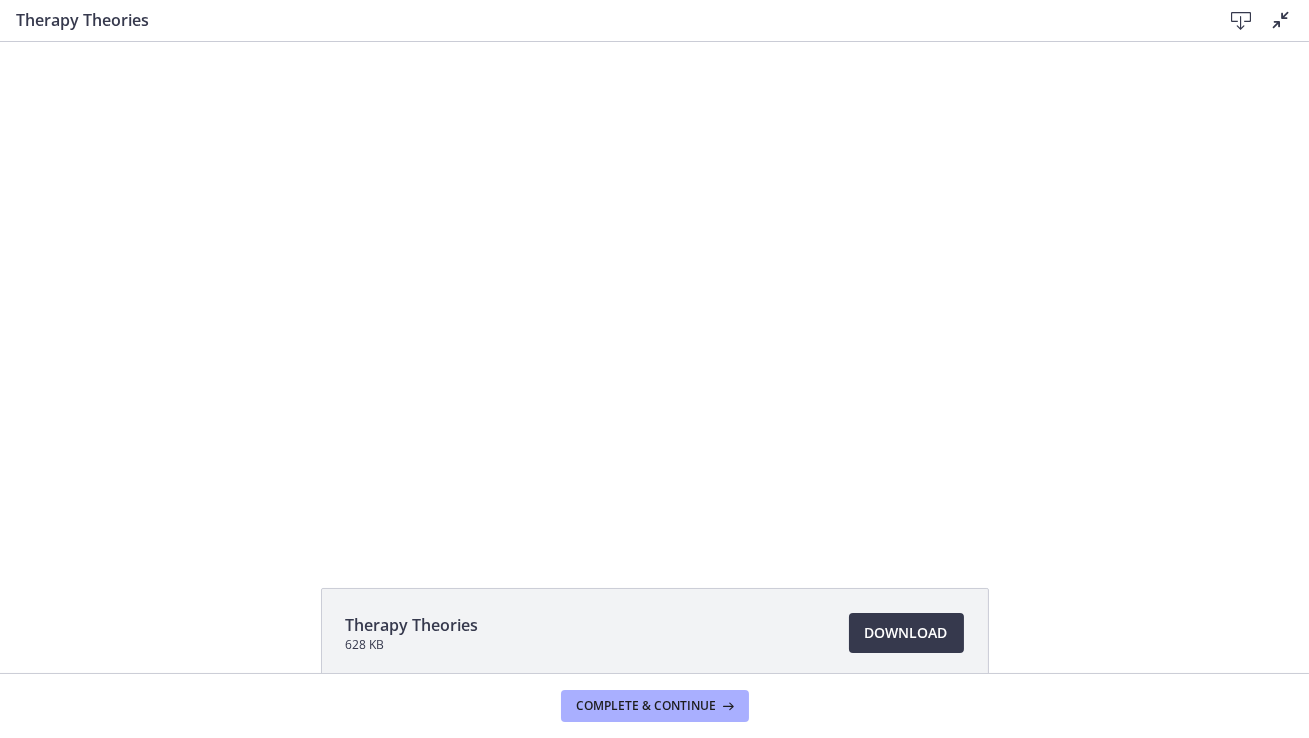 click at bounding box center (1281, 20) 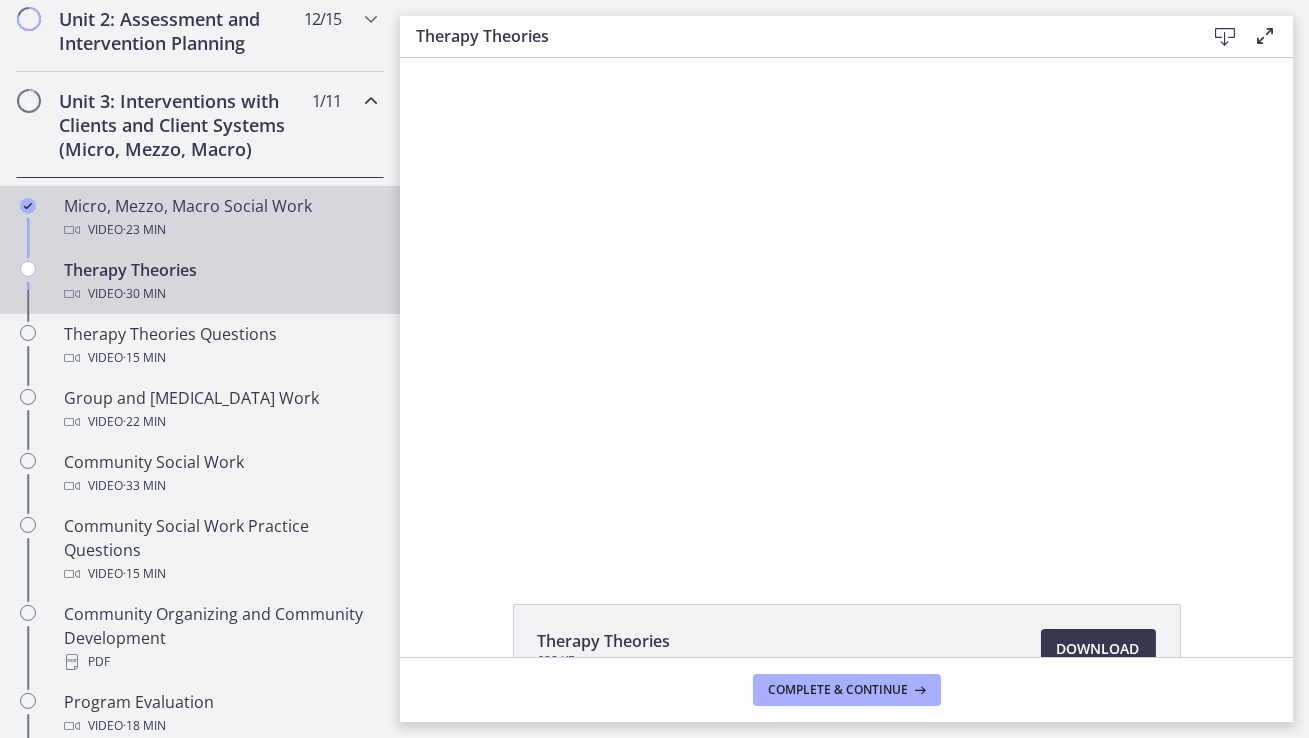 click on "Video
·  23 min" at bounding box center (220, 230) 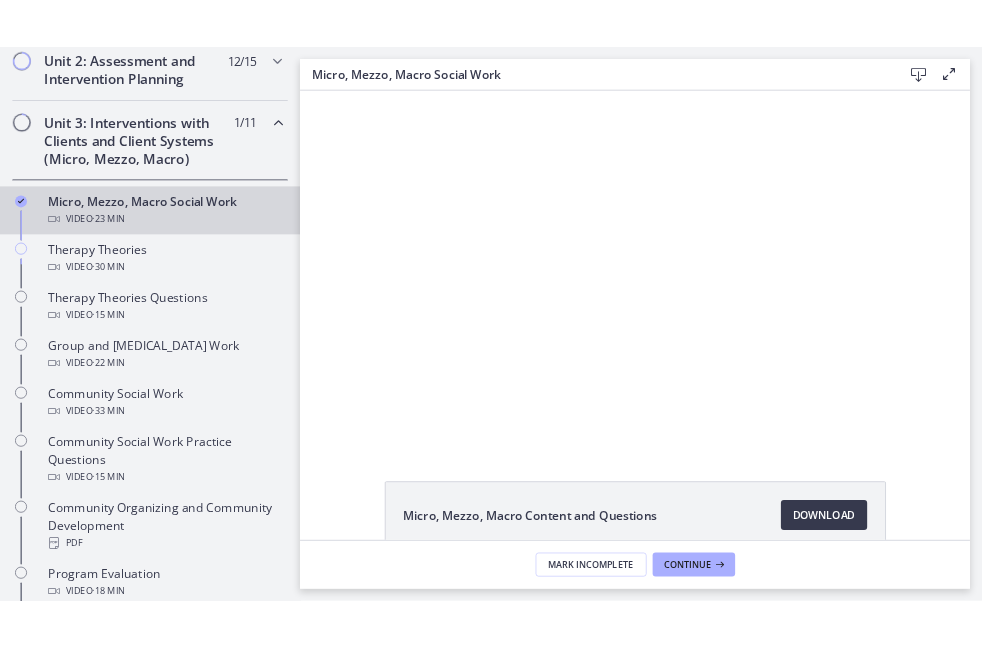 scroll, scrollTop: 0, scrollLeft: 0, axis: both 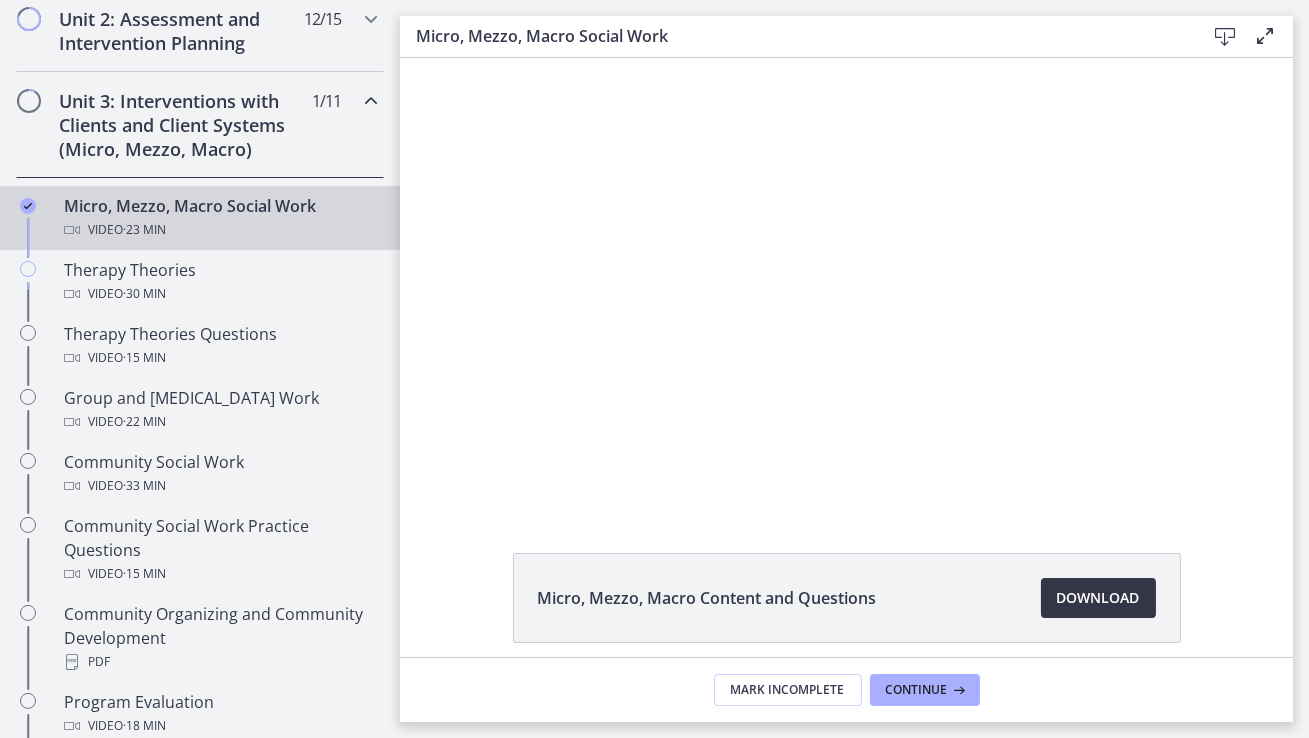 click on "Download
Opens in a new window" at bounding box center (1098, 598) 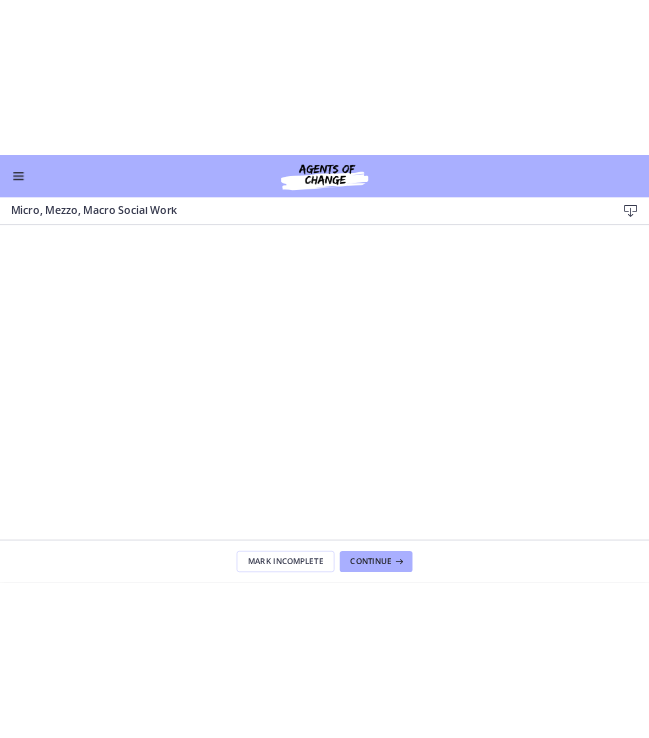 scroll, scrollTop: 704, scrollLeft: 0, axis: vertical 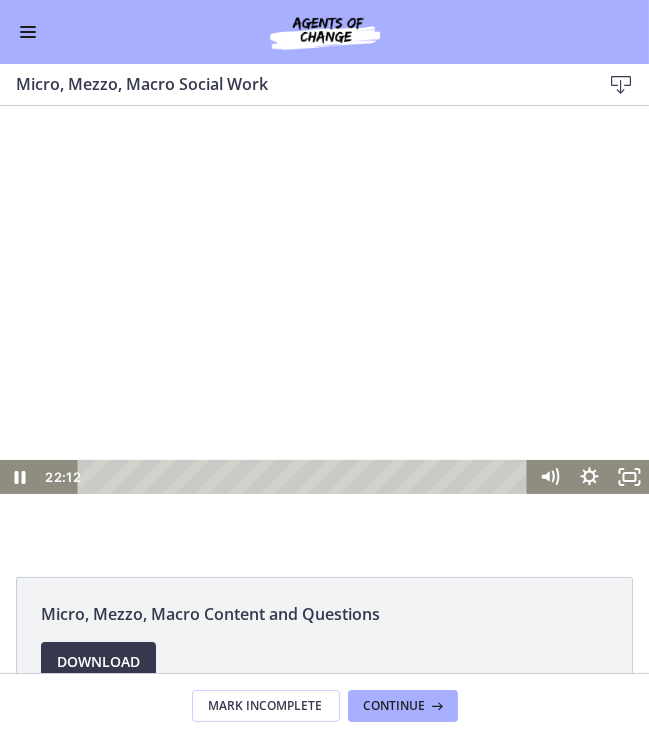 click at bounding box center [28, 32] 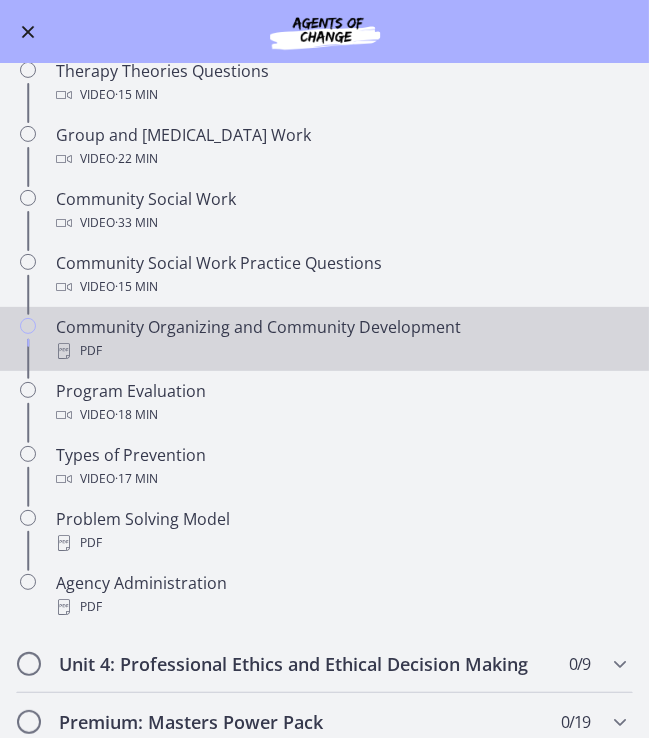 scroll, scrollTop: 705, scrollLeft: 0, axis: vertical 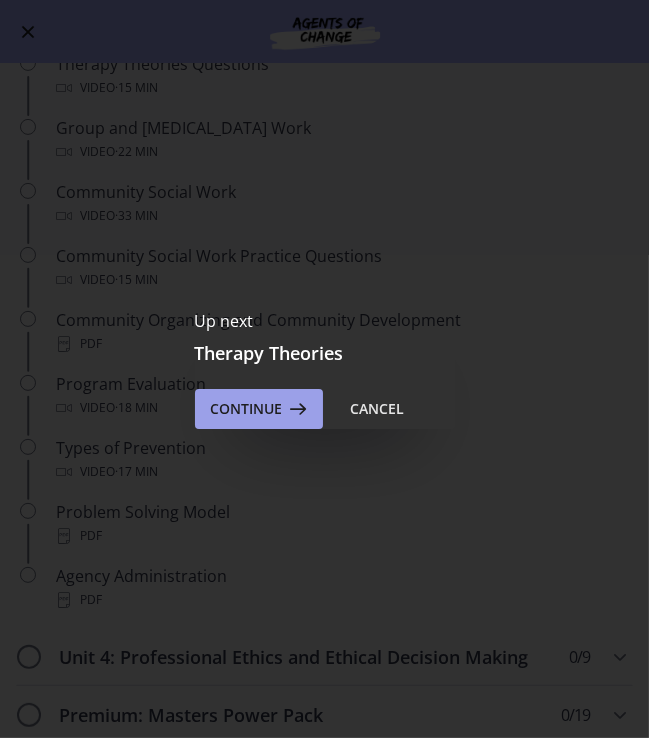 click on "Continue" at bounding box center (247, 409) 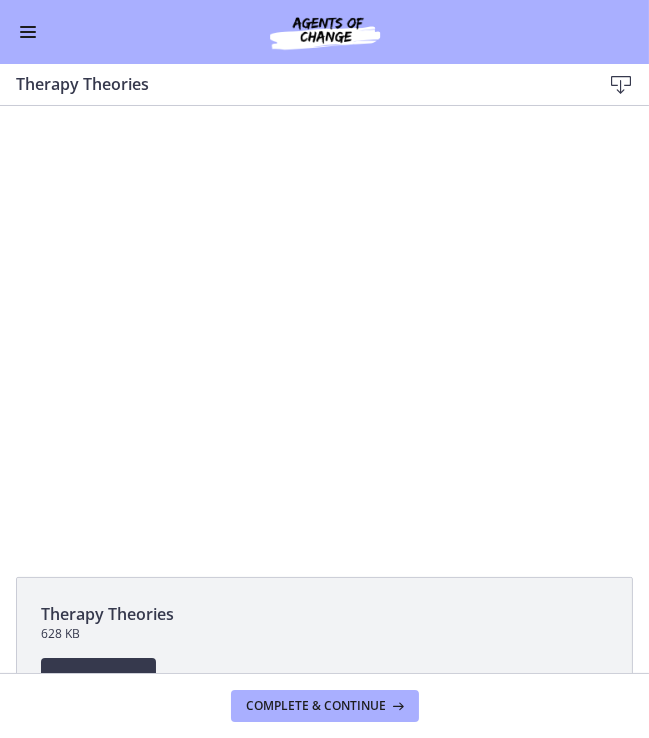 scroll, scrollTop: 0, scrollLeft: 0, axis: both 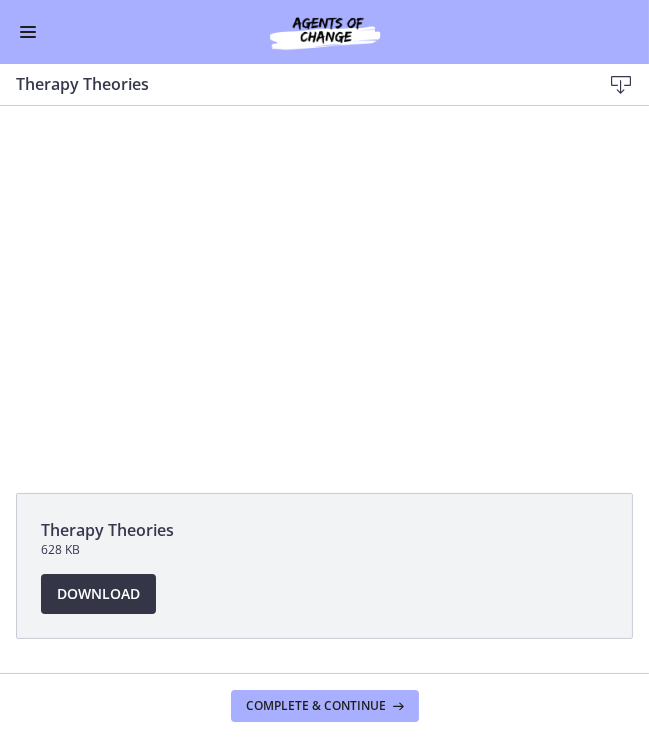 click on "Download
Opens in a new window" at bounding box center (98, 594) 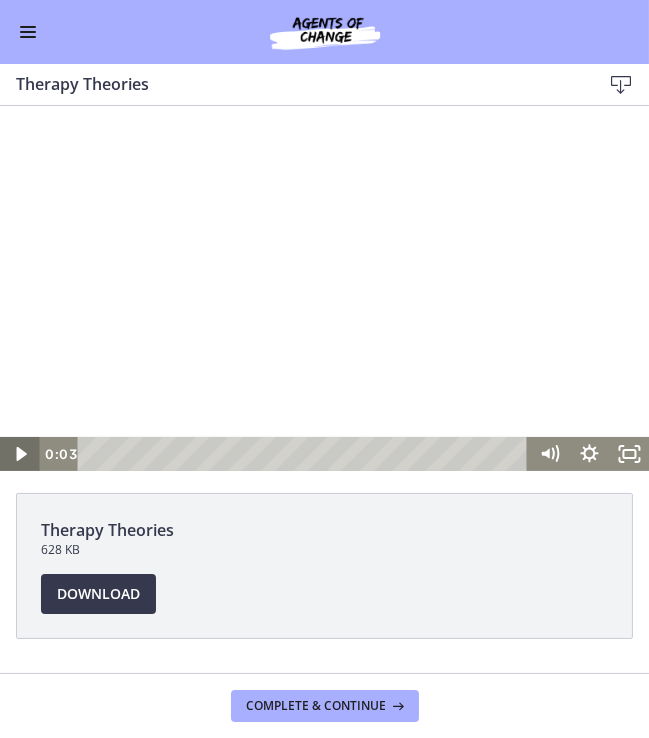 click 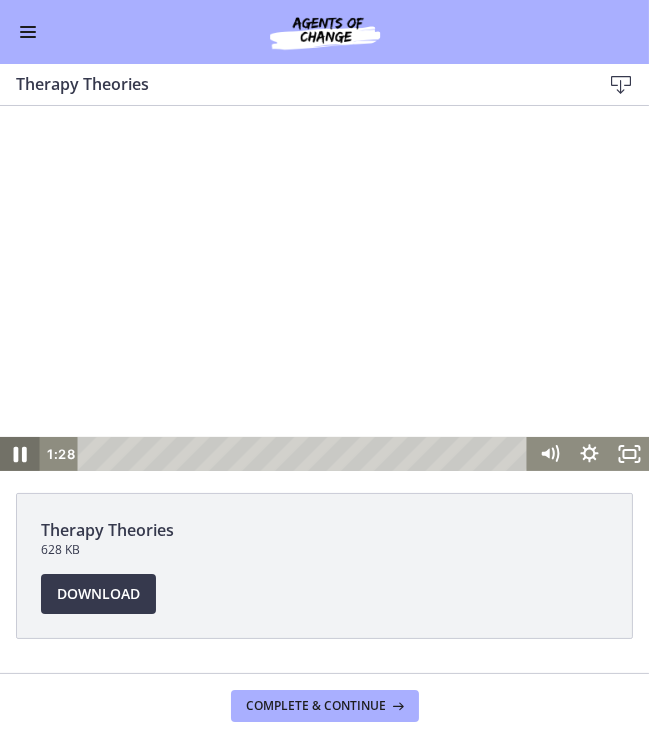 click 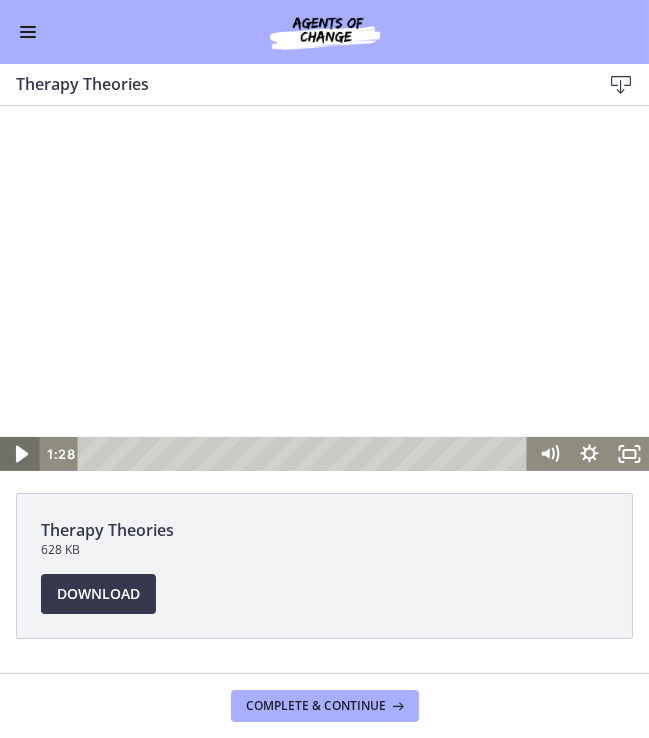 click 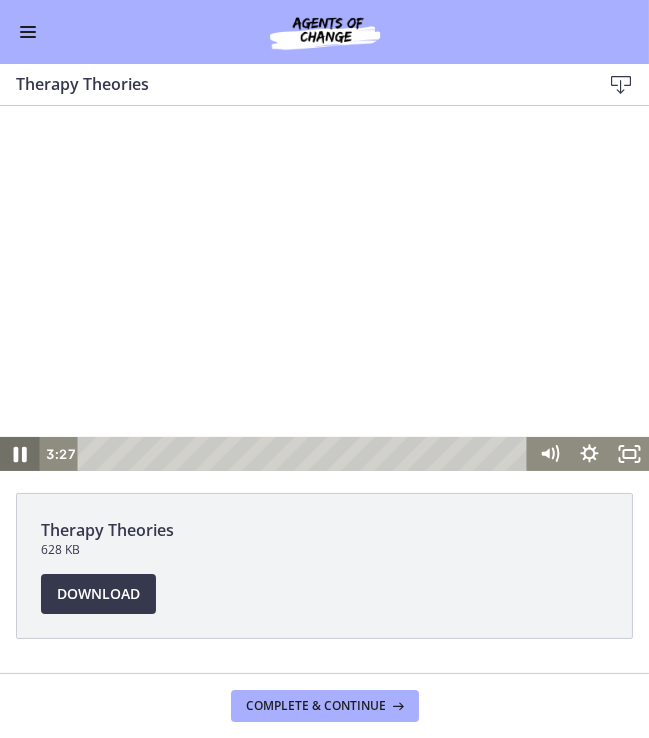 click 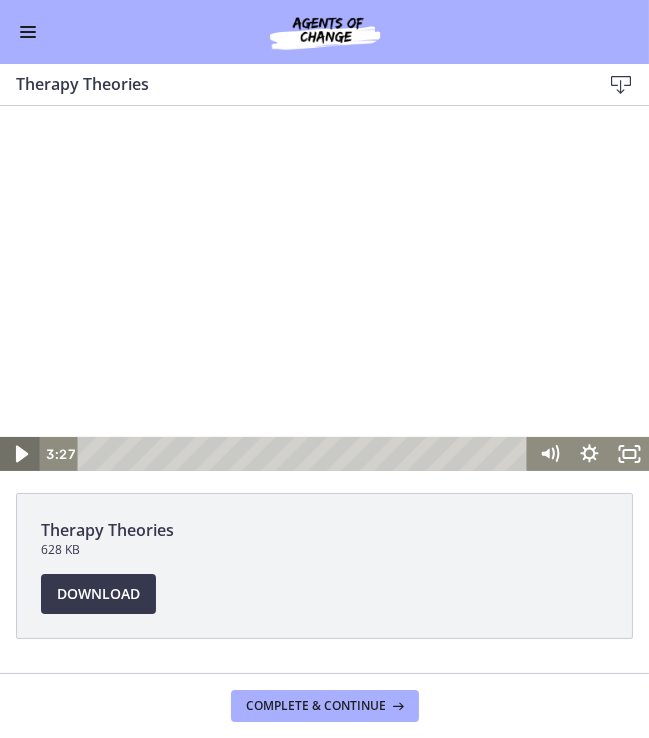 click 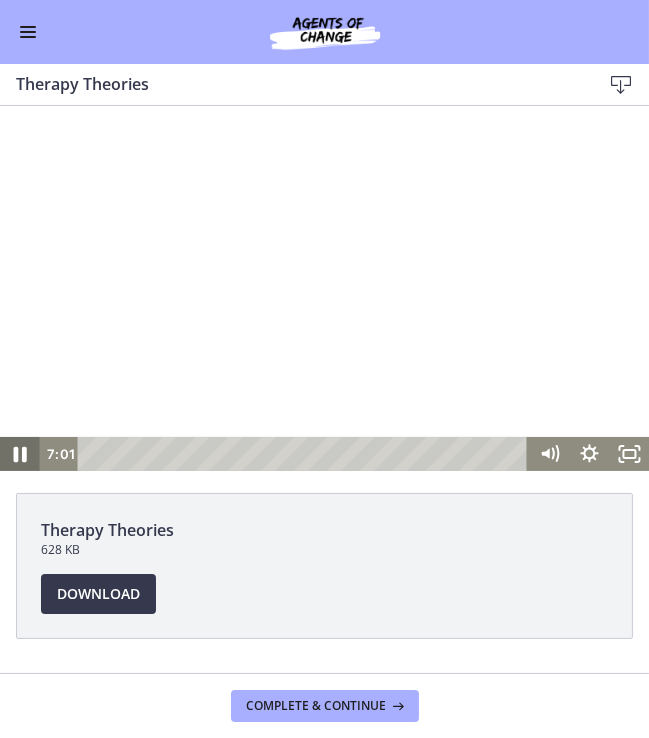 click 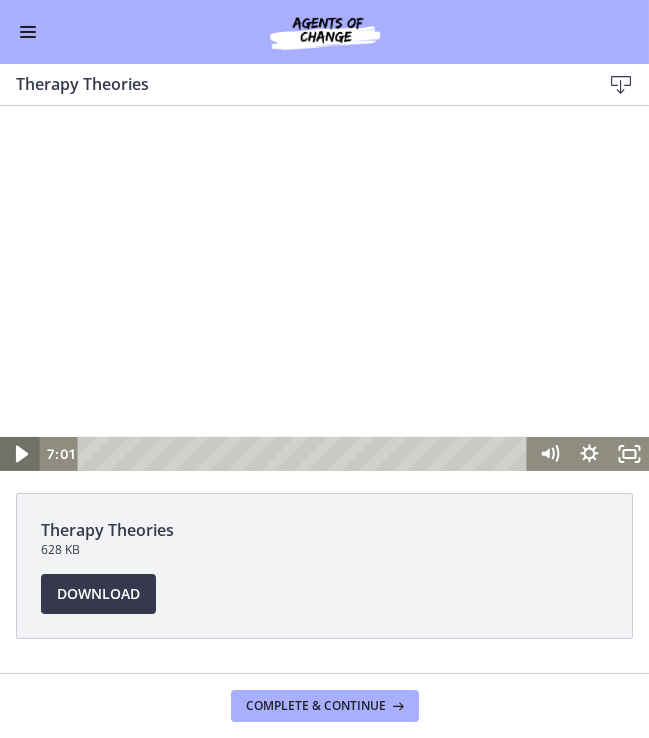click 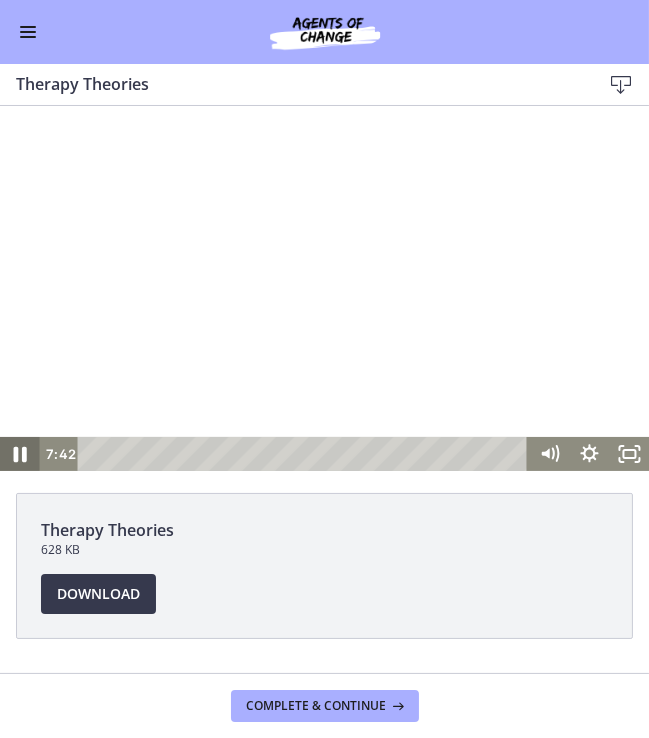 click 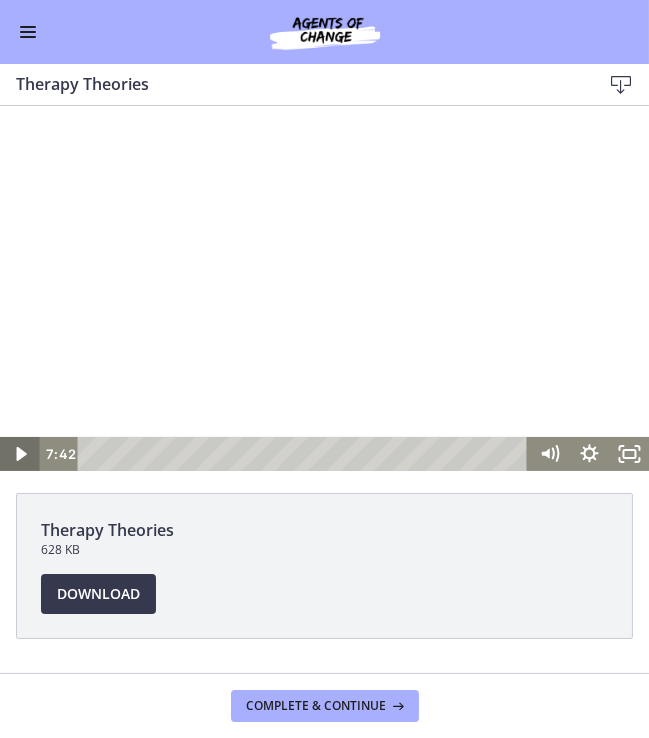 click 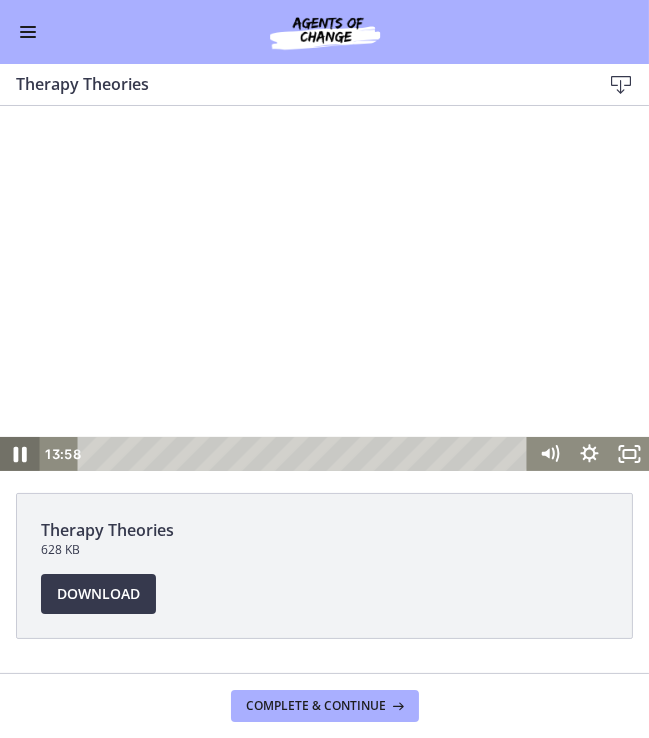 click 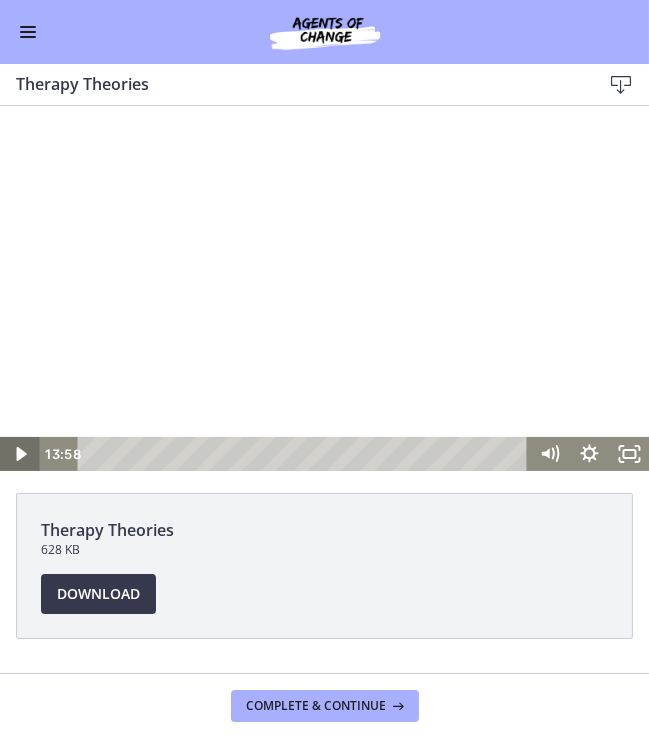 click 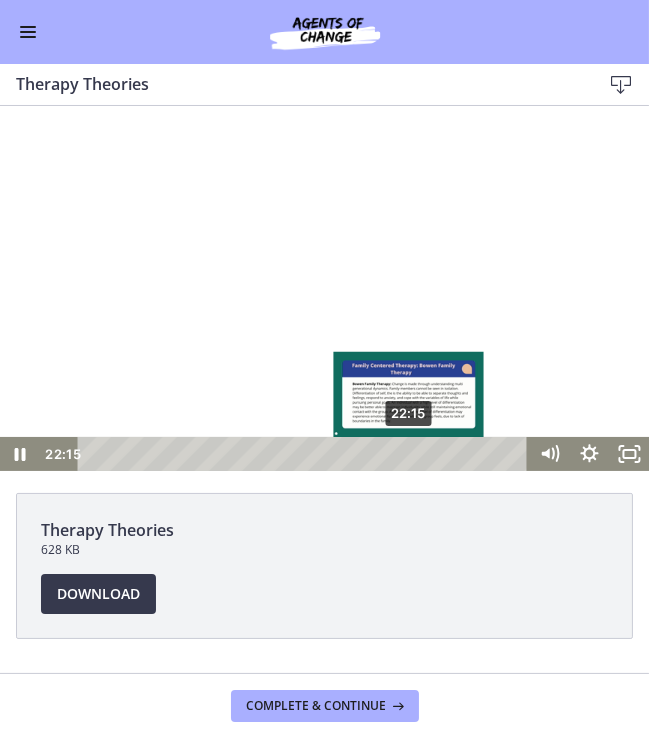 click on "22:15" at bounding box center [305, 453] 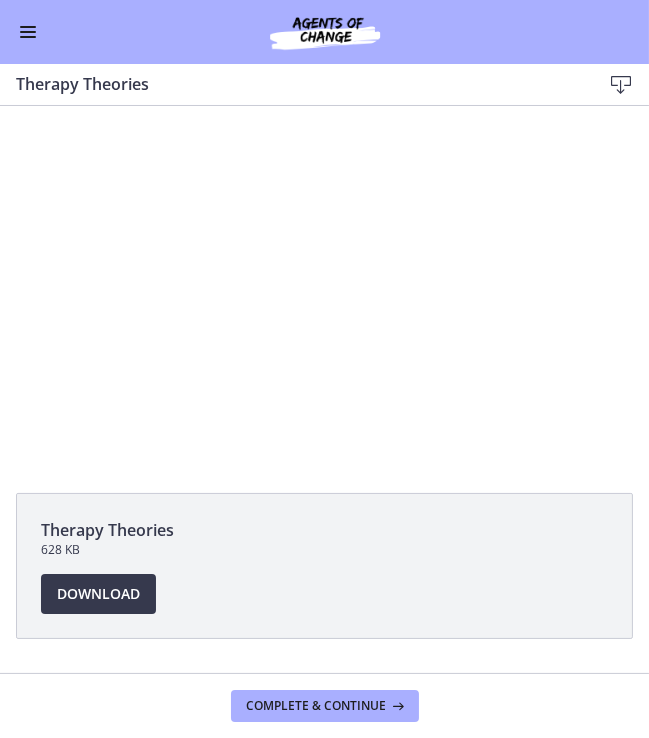 click at bounding box center [28, 32] 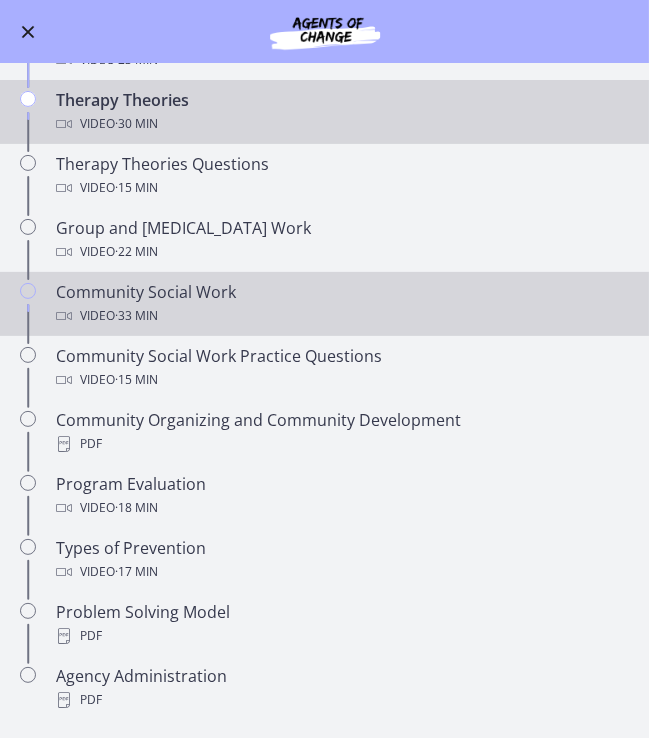 scroll, scrollTop: 567, scrollLeft: 0, axis: vertical 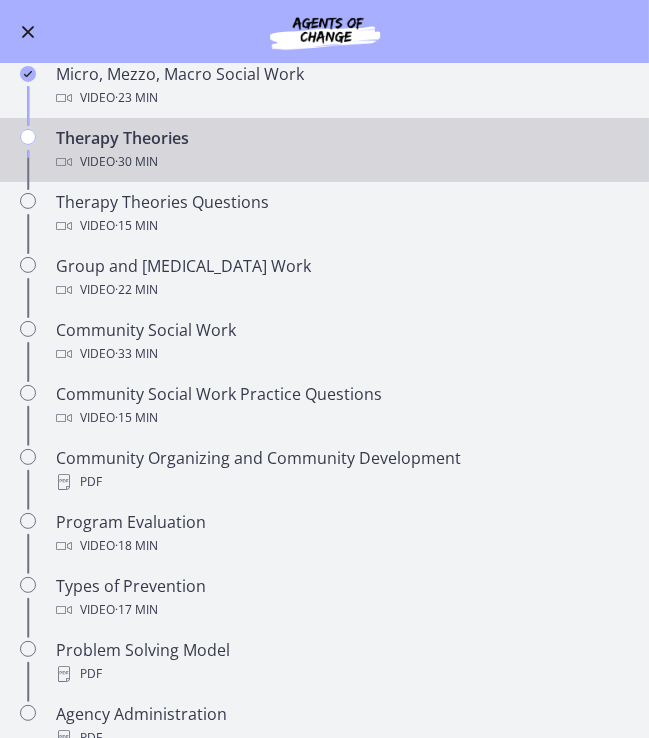 click at bounding box center (28, 32) 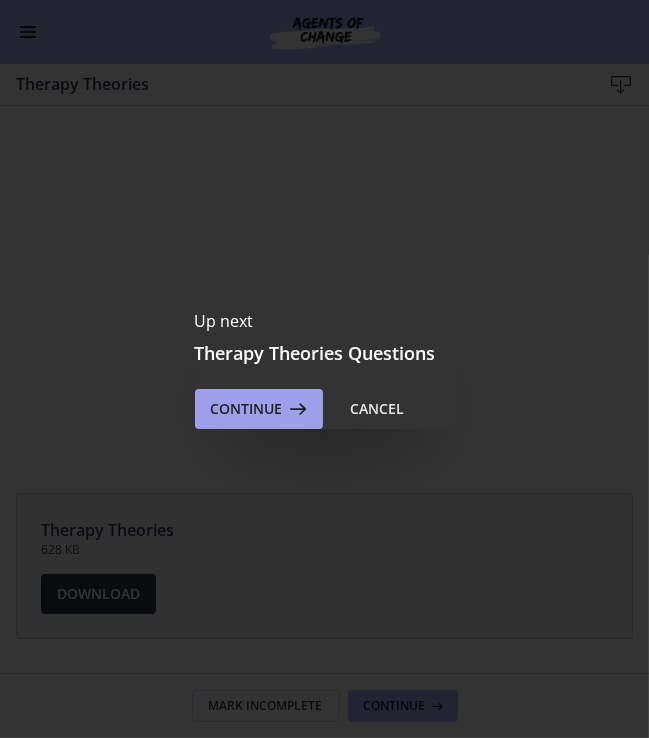 scroll, scrollTop: 0, scrollLeft: 0, axis: both 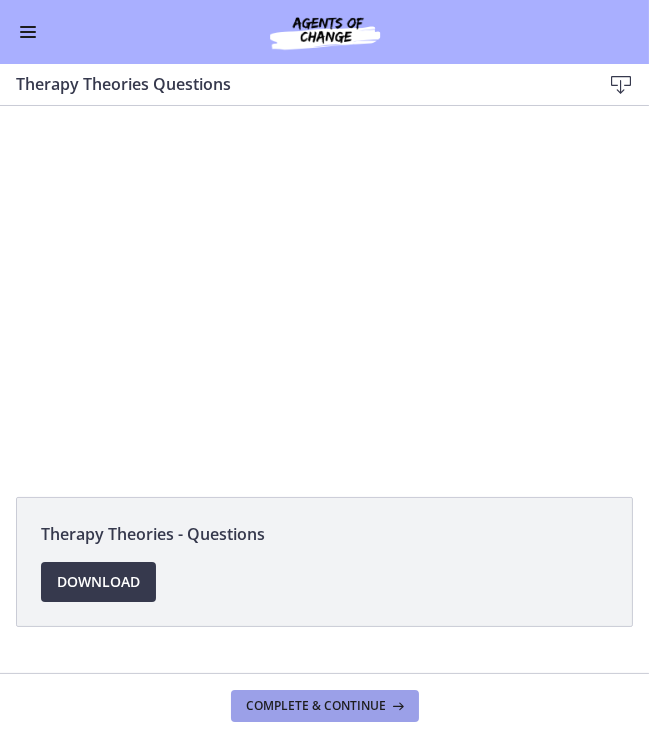 click on "Complete & continue" at bounding box center (317, 706) 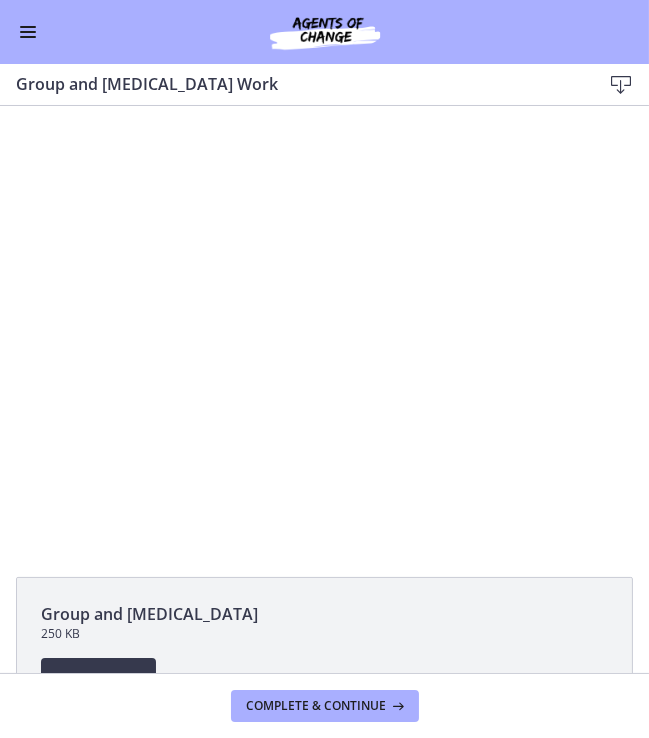 scroll, scrollTop: 0, scrollLeft: 0, axis: both 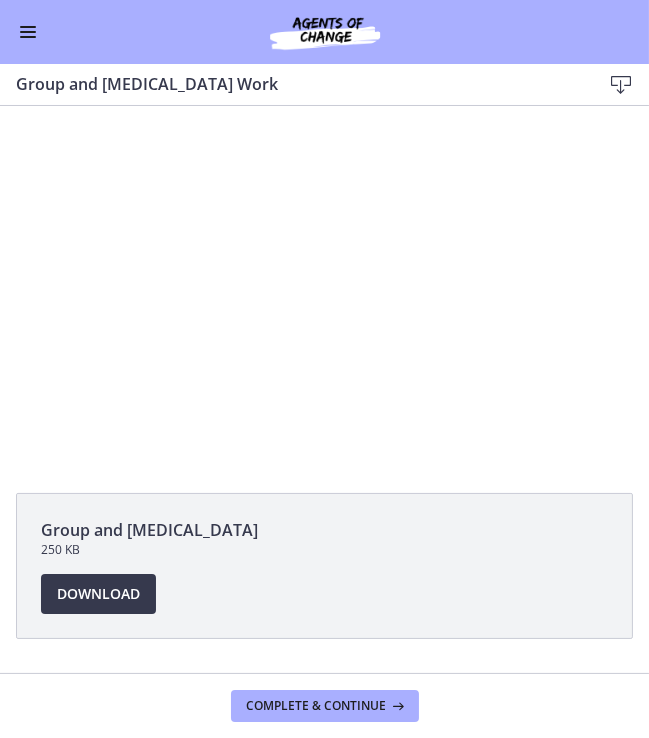 click at bounding box center [28, 37] 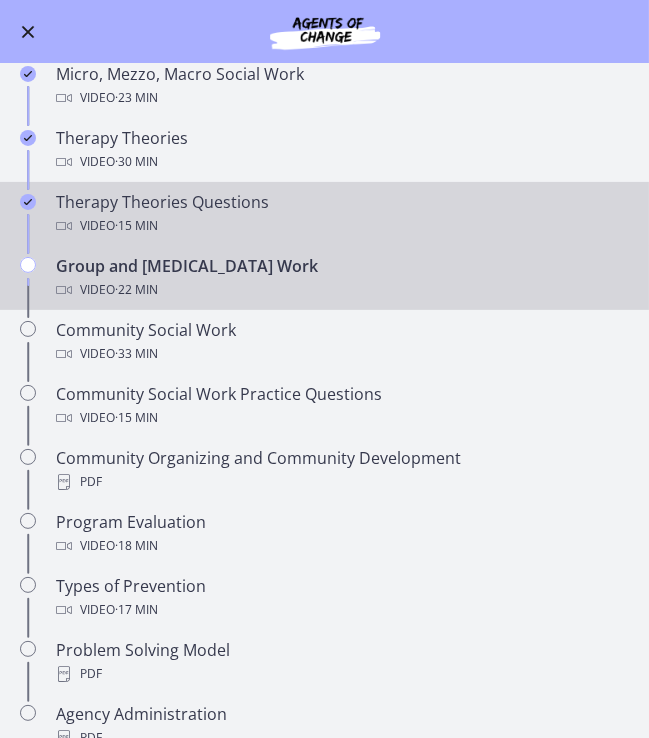 click on "Therapy Theories Questions
Video
·  15 min" at bounding box center (344, 214) 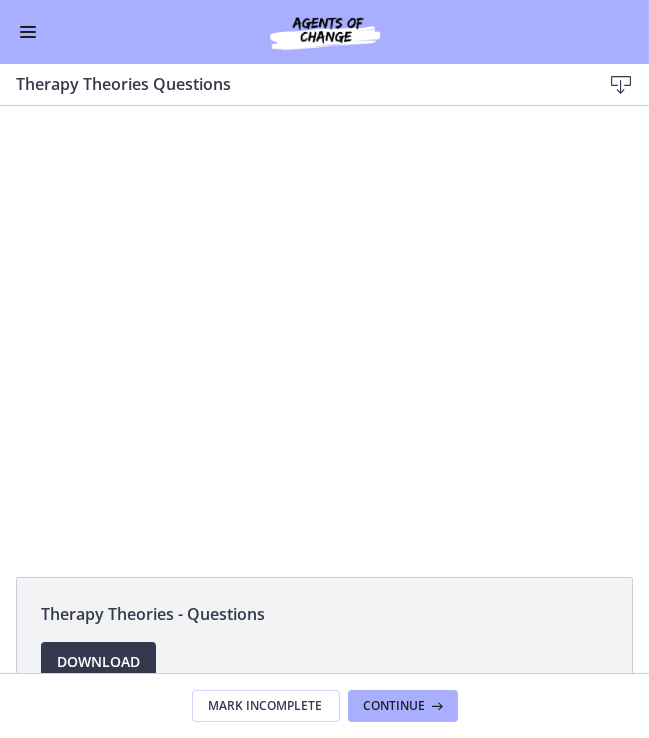 scroll, scrollTop: 0, scrollLeft: 0, axis: both 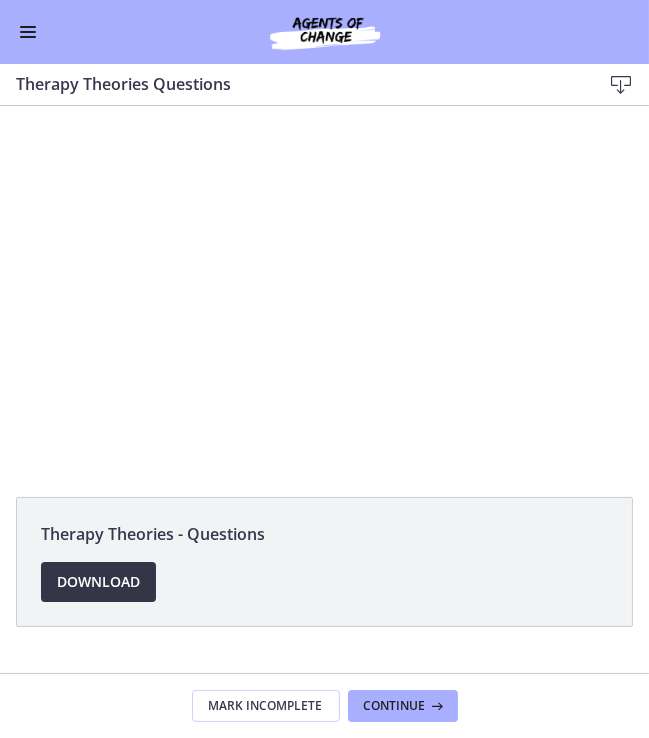 click on "Download
Opens in a new window" at bounding box center (98, 582) 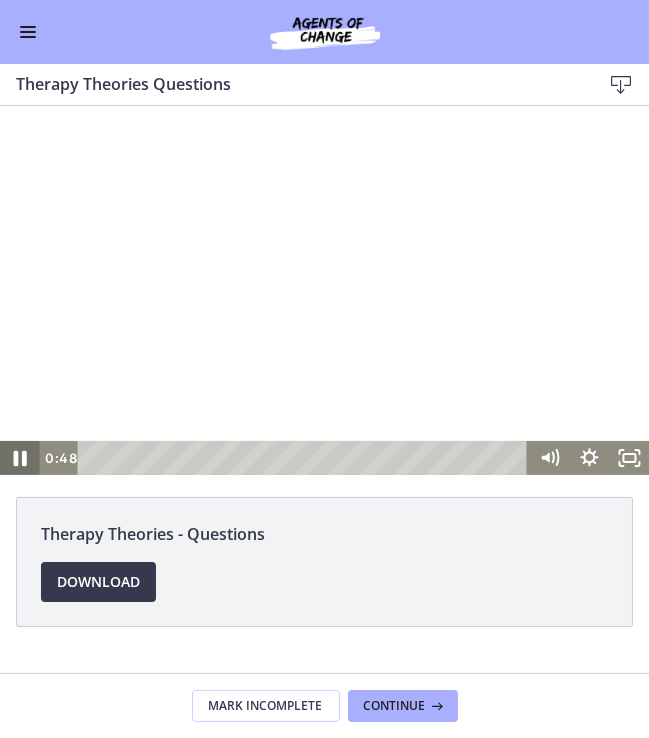 click 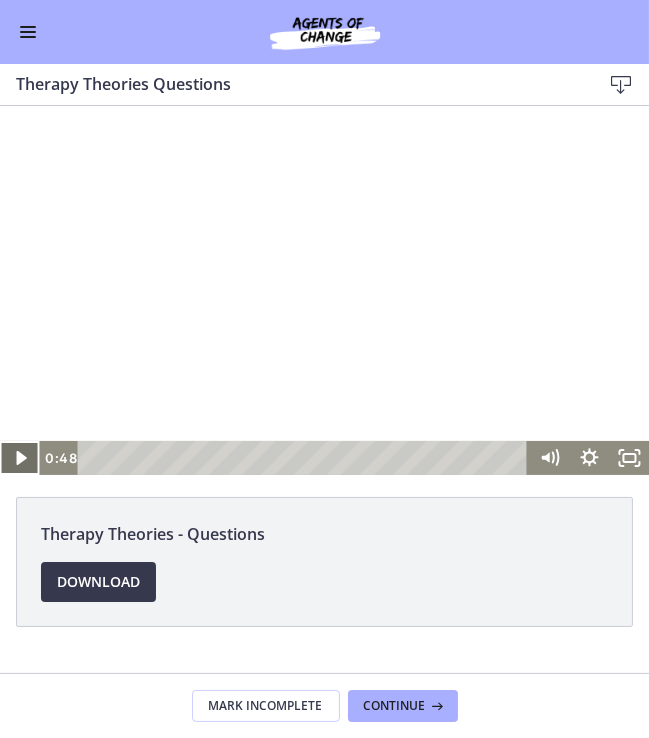 click 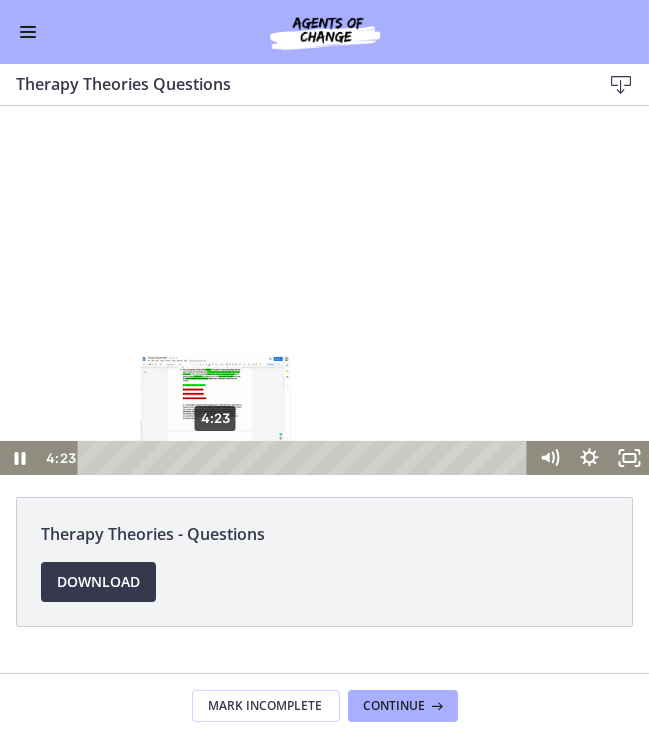 click at bounding box center [215, 456] 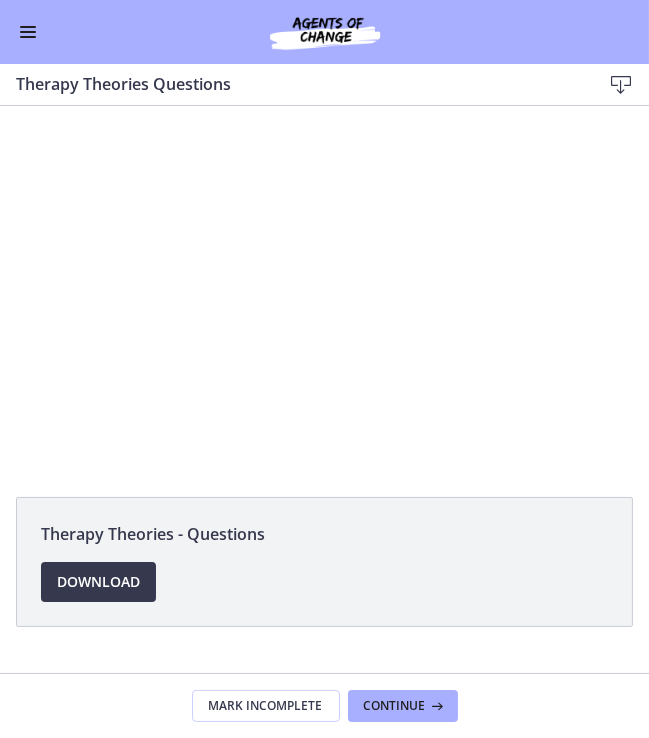 click at bounding box center [28, 27] 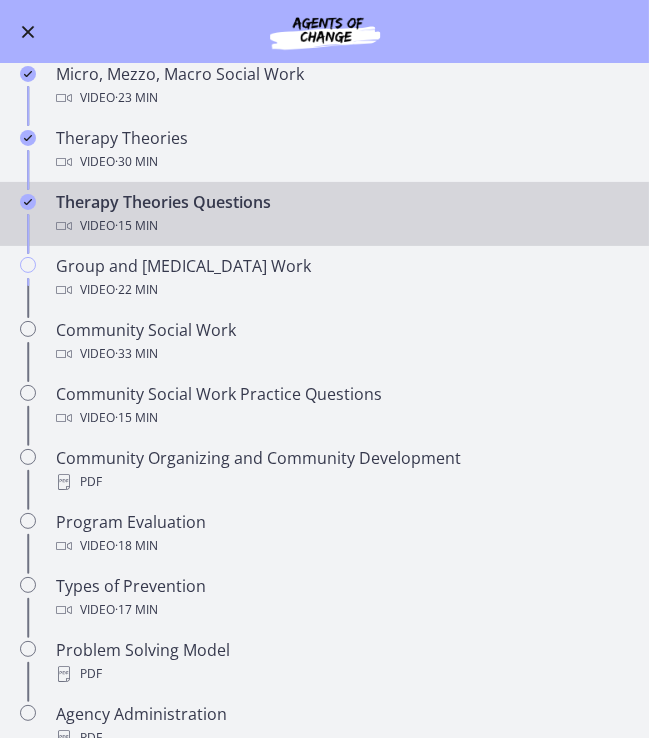 click at bounding box center (28, 32) 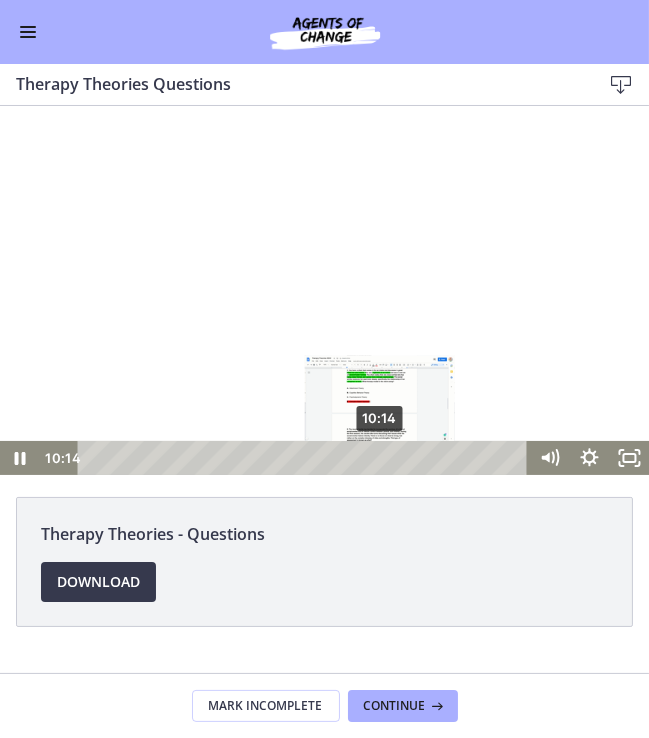 click on "10:14" at bounding box center (305, 457) 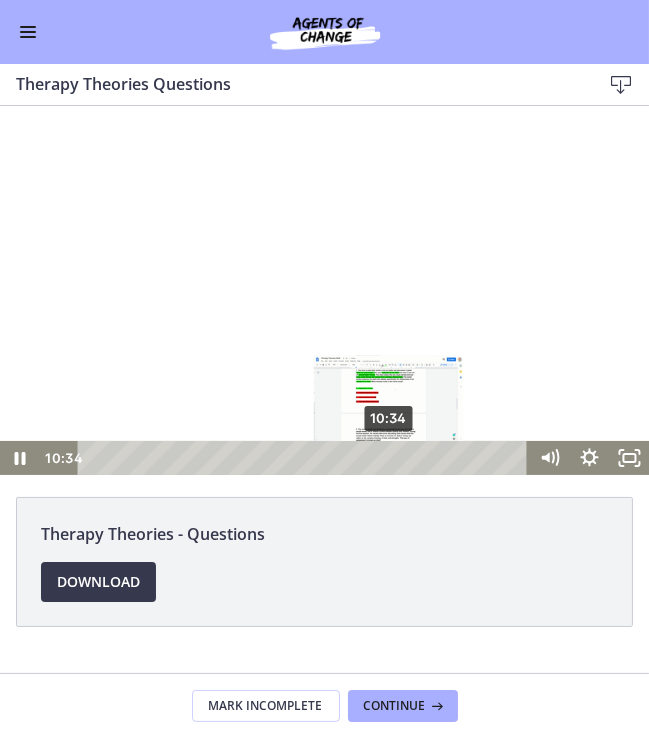click on "10:34" at bounding box center [305, 457] 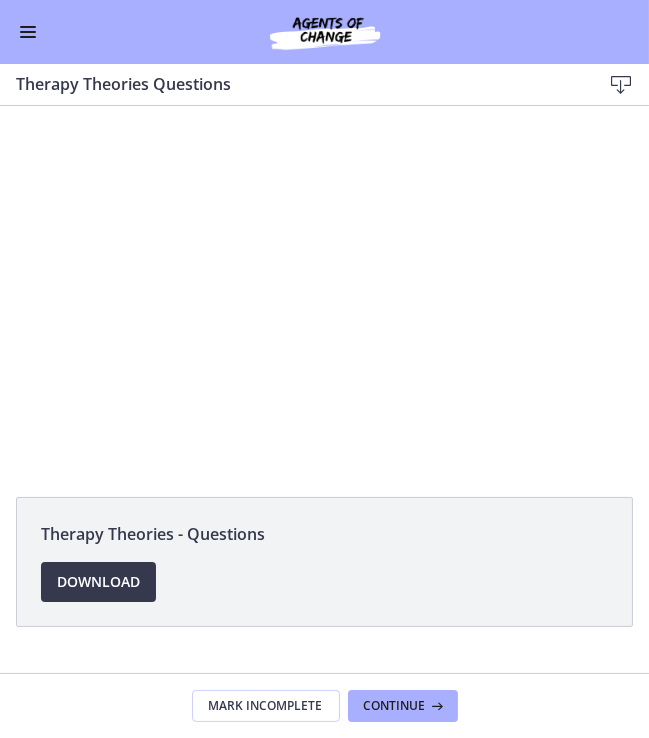 click at bounding box center [28, 32] 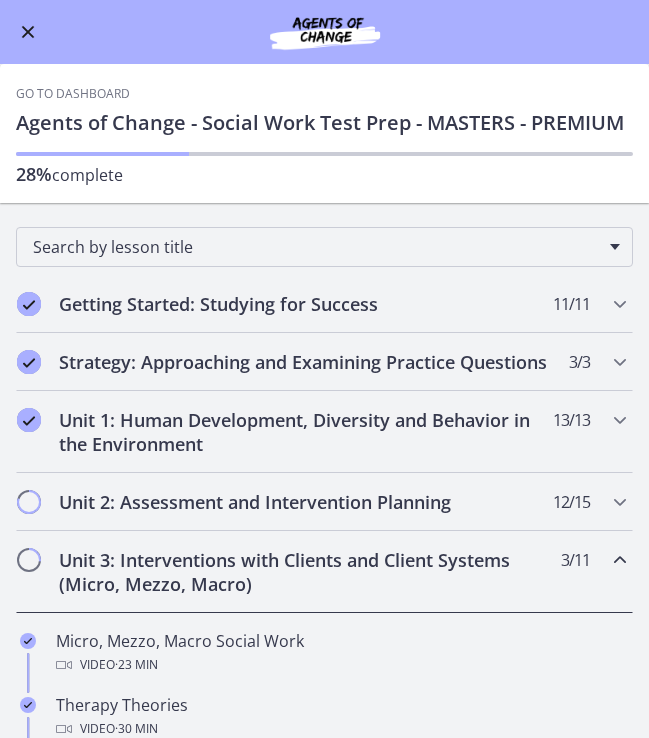 scroll, scrollTop: 0, scrollLeft: 0, axis: both 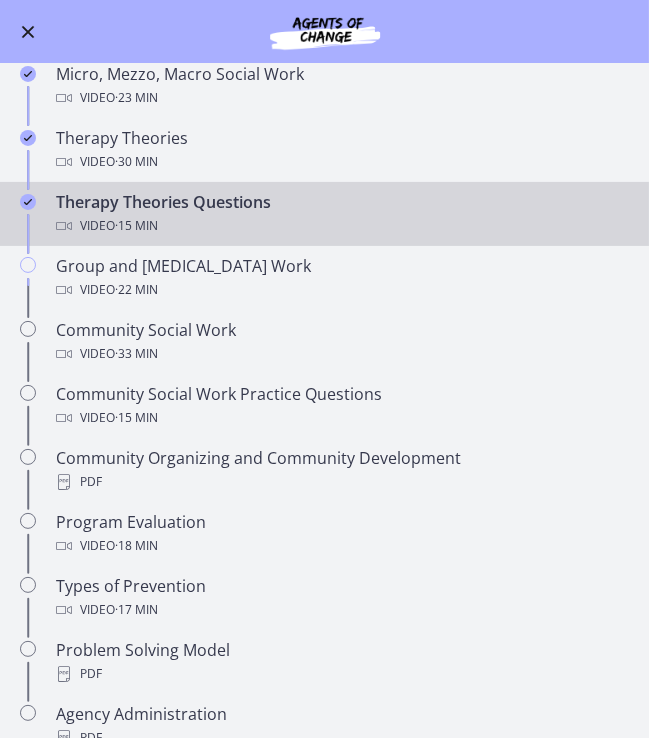 click at bounding box center [28, 32] 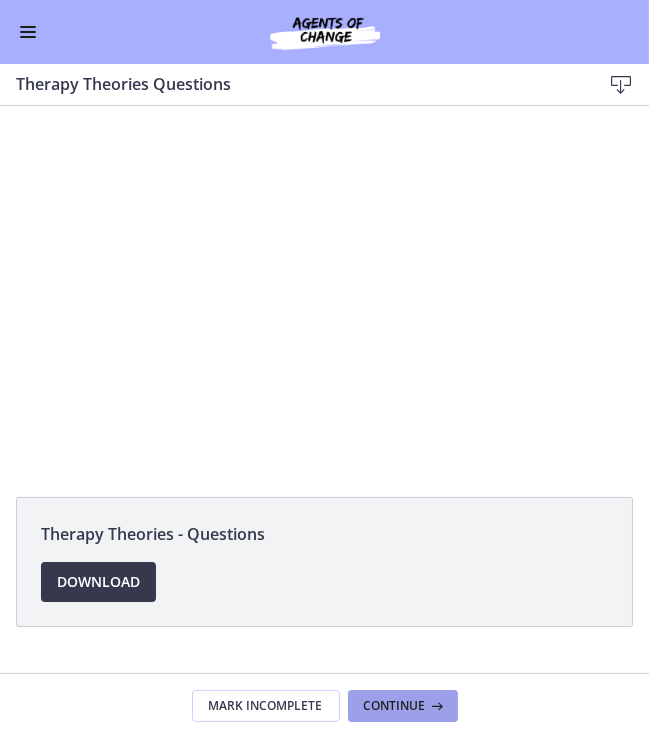 click on "Continue" at bounding box center (403, 706) 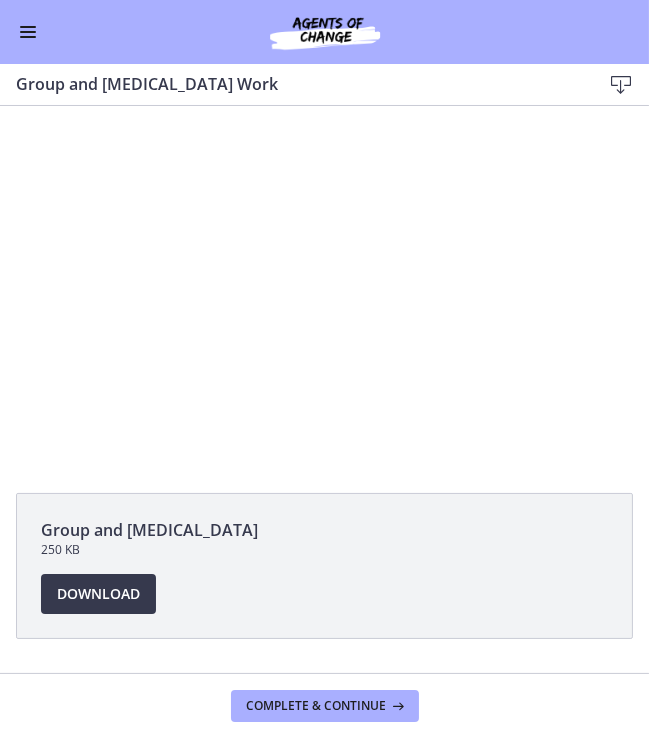 click at bounding box center [28, 32] 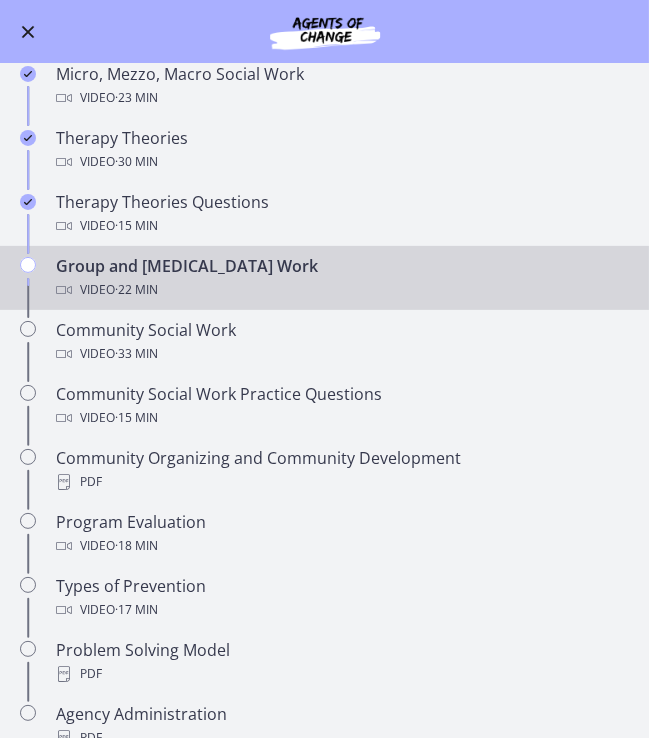 click at bounding box center [28, 32] 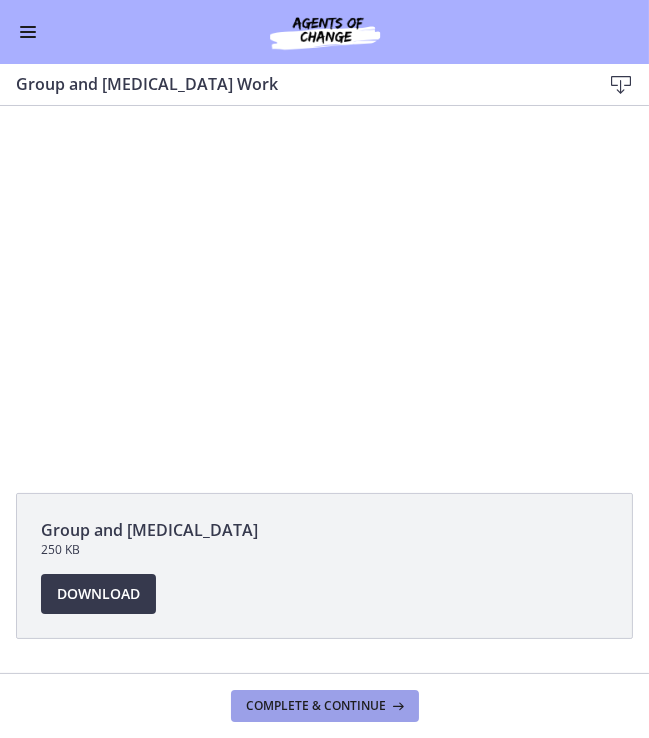 click on "Complete & continue" at bounding box center [317, 706] 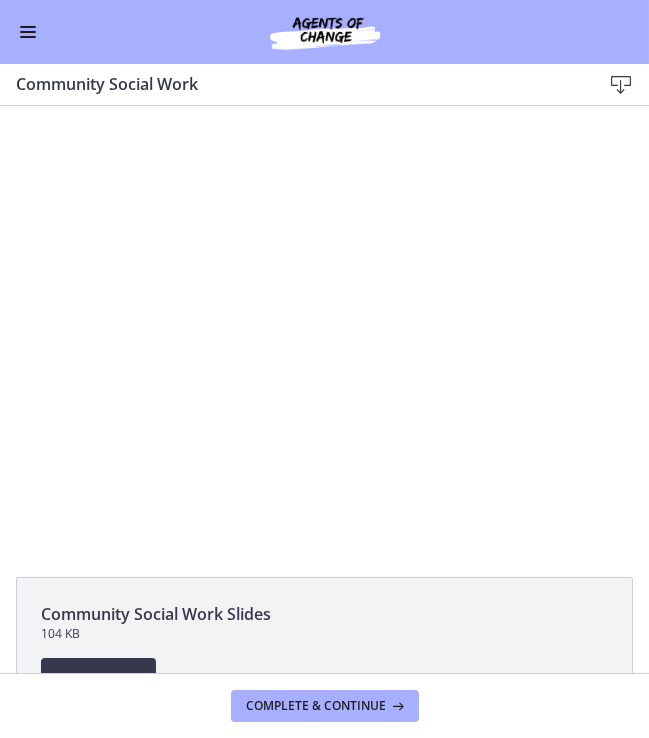 scroll, scrollTop: 0, scrollLeft: 0, axis: both 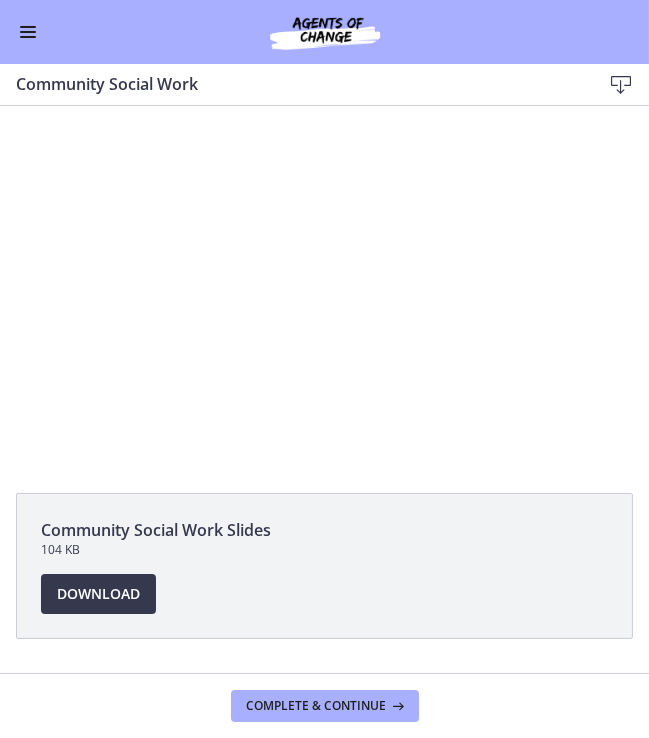 click at bounding box center [28, 32] 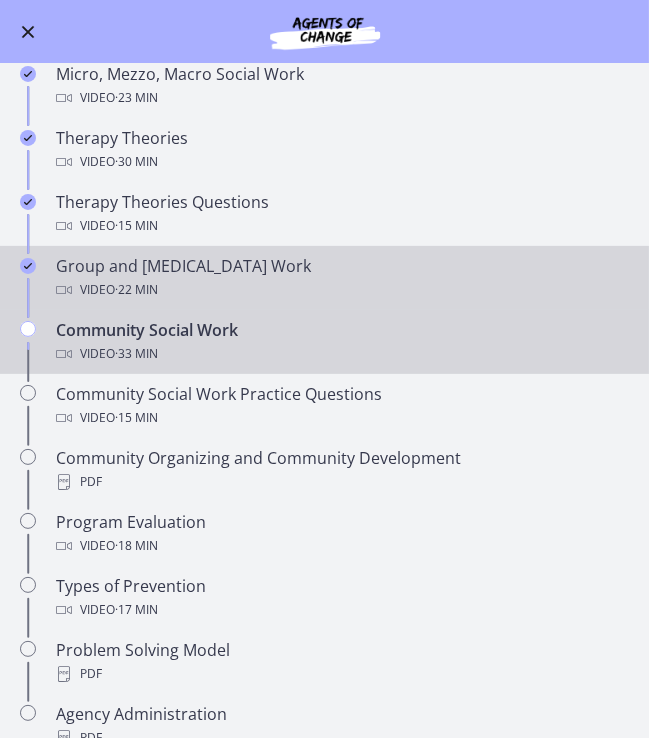 click on "·  22 min" at bounding box center [136, 290] 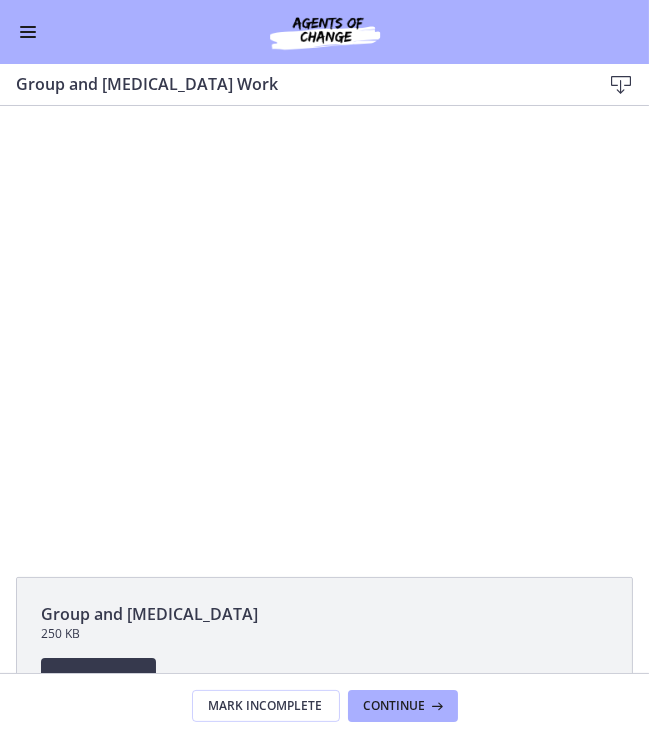 scroll, scrollTop: 0, scrollLeft: 0, axis: both 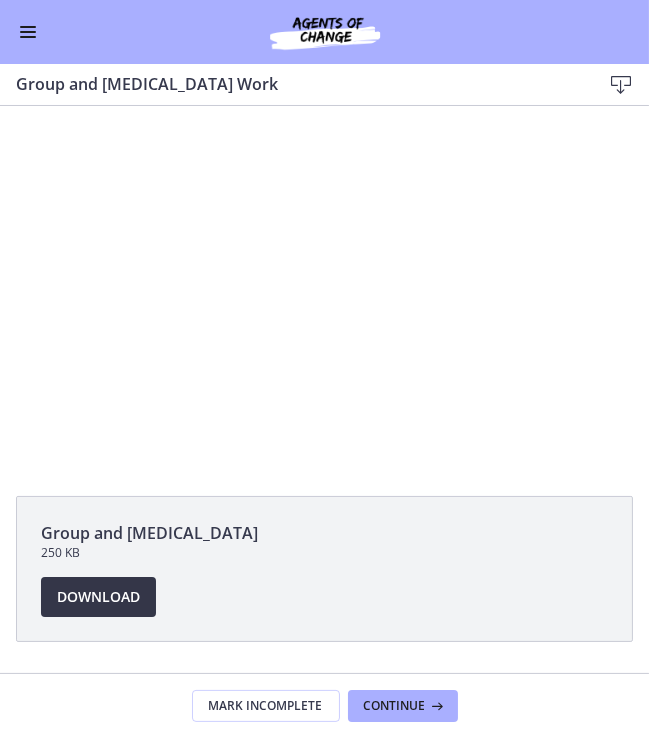 click on "Download
Opens in a new window" at bounding box center (98, 597) 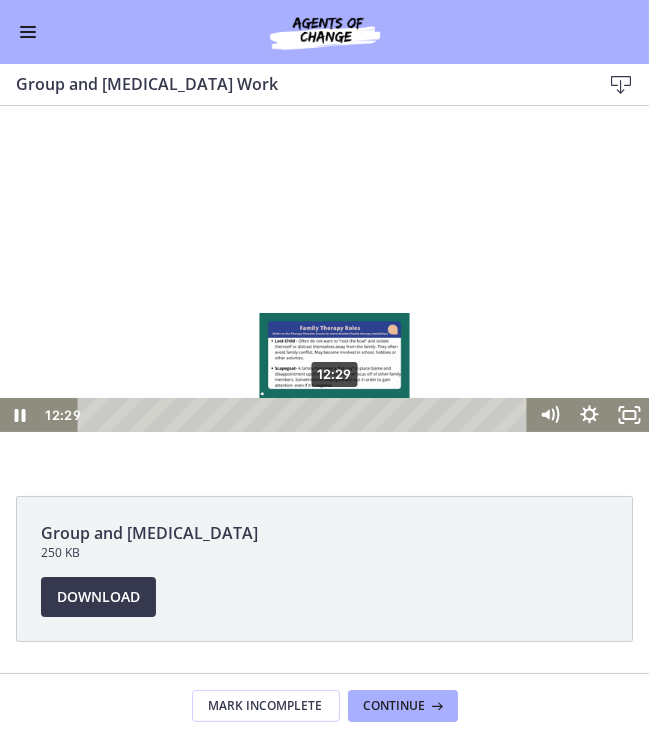 click on "12:29" at bounding box center [305, 415] 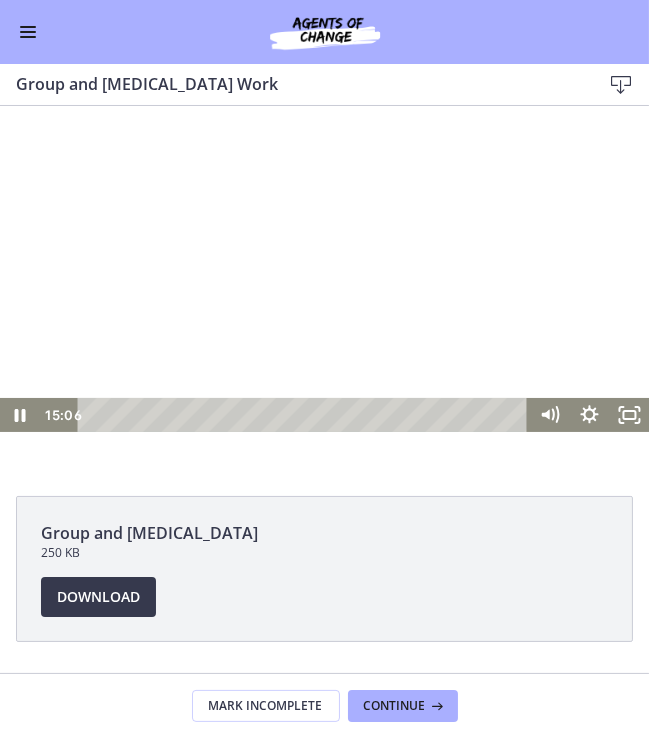 click at bounding box center (28, 32) 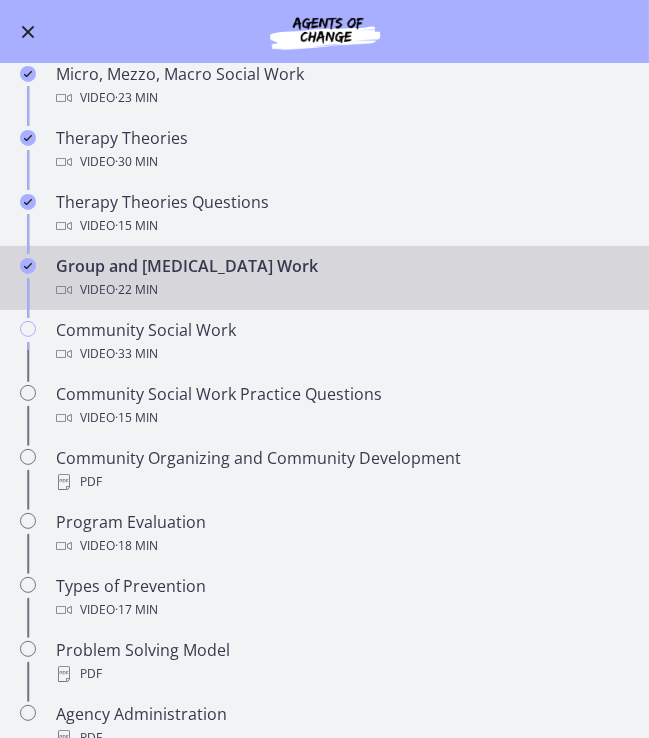 click at bounding box center [28, 32] 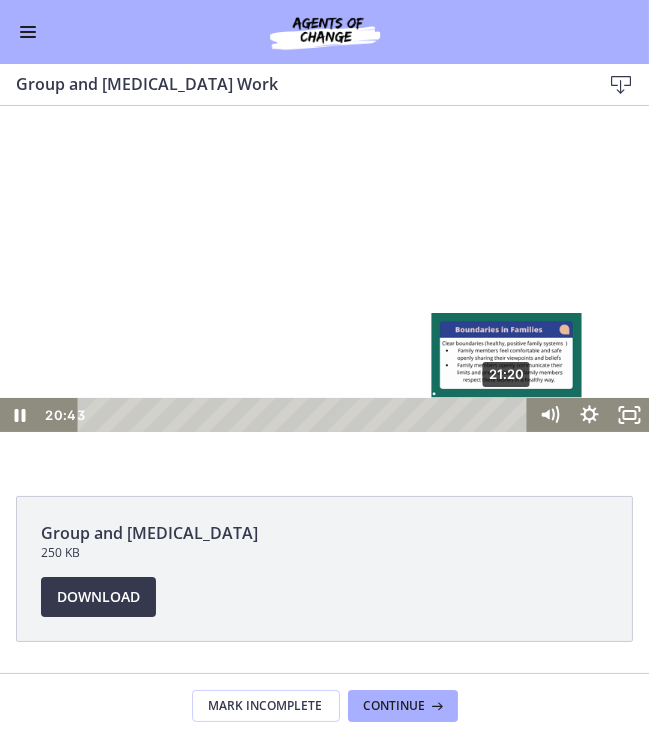 click on "21:20" at bounding box center [305, 415] 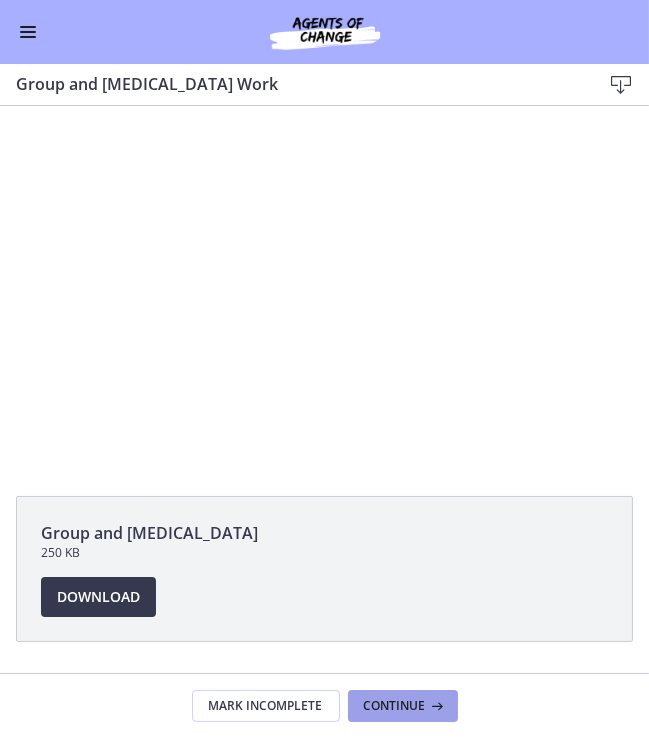 click on "Continue" at bounding box center (395, 706) 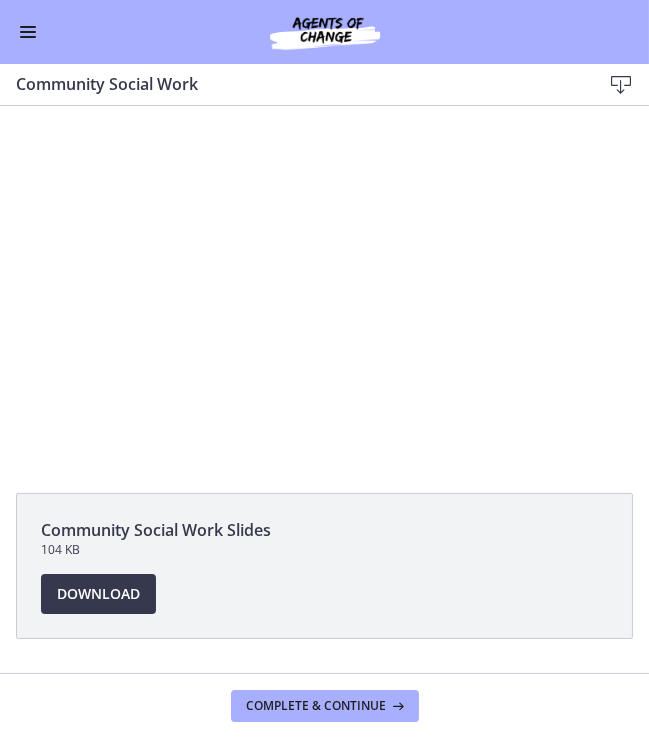 scroll, scrollTop: 0, scrollLeft: 0, axis: both 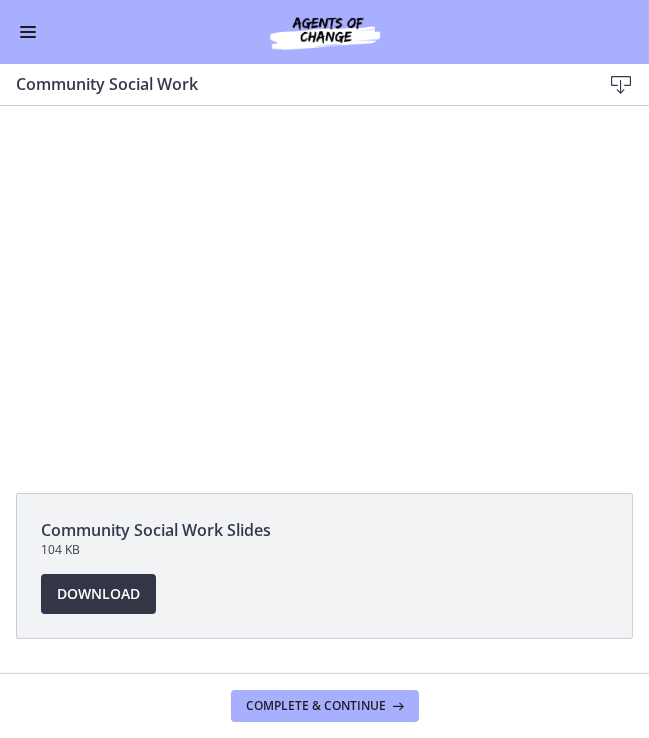 click on "Download
Opens in a new window" at bounding box center (98, 594) 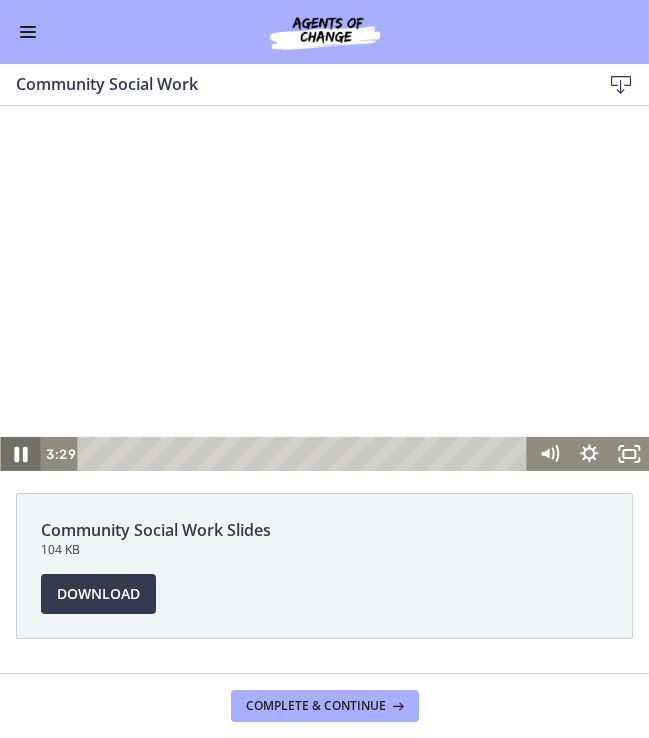 click 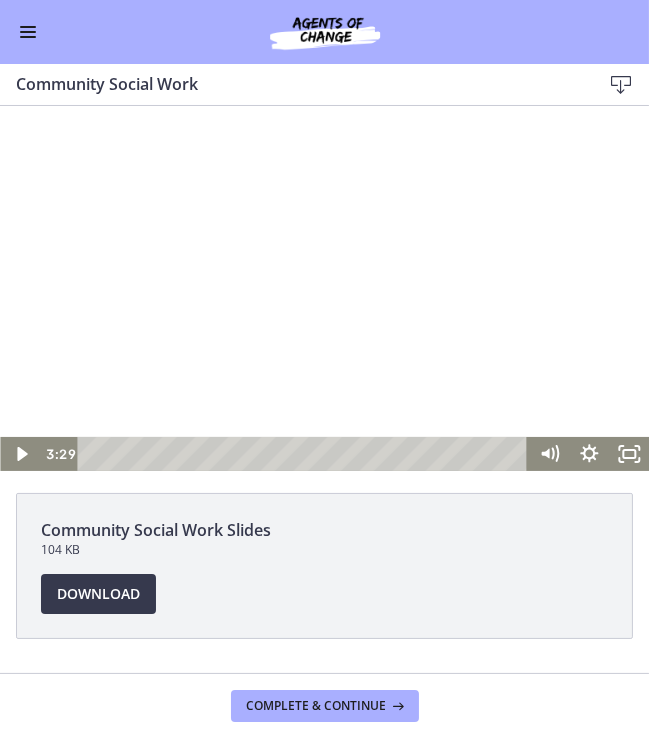 click at bounding box center (28, 32) 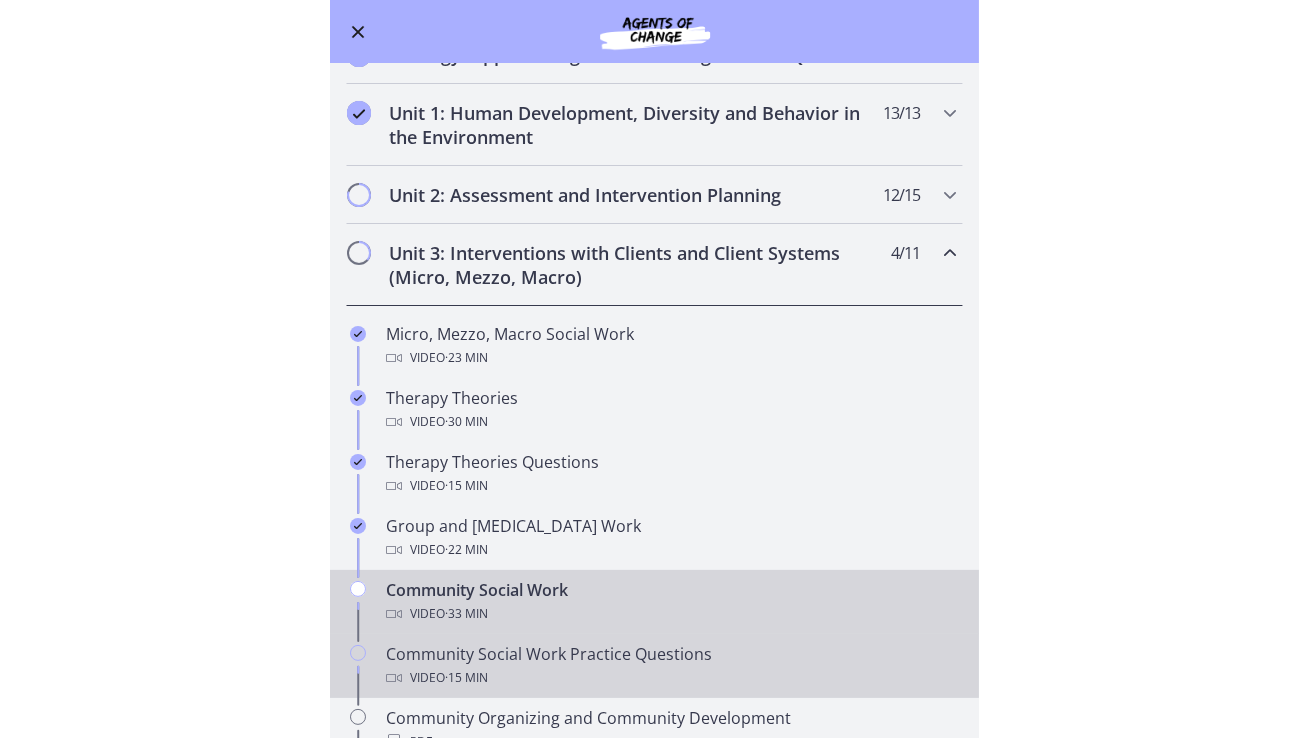 scroll, scrollTop: 301, scrollLeft: 0, axis: vertical 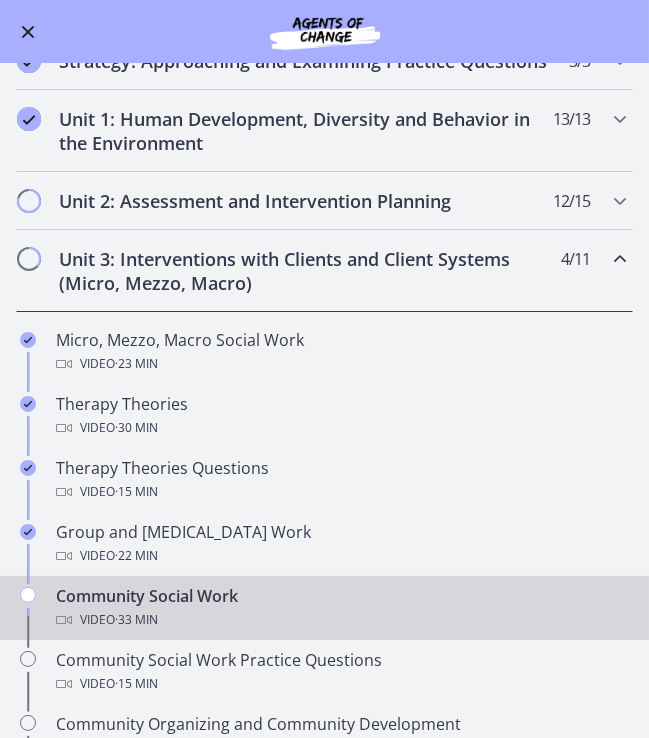 click at bounding box center [28, 32] 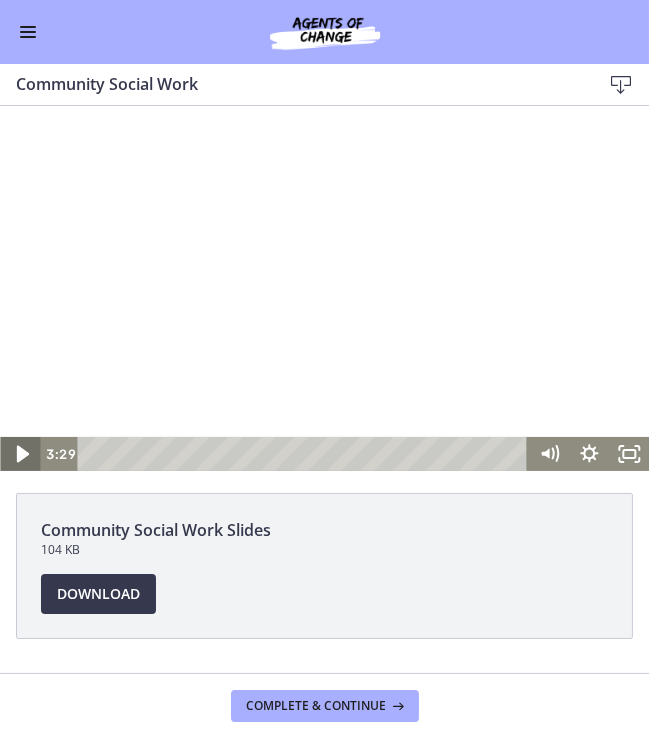 click 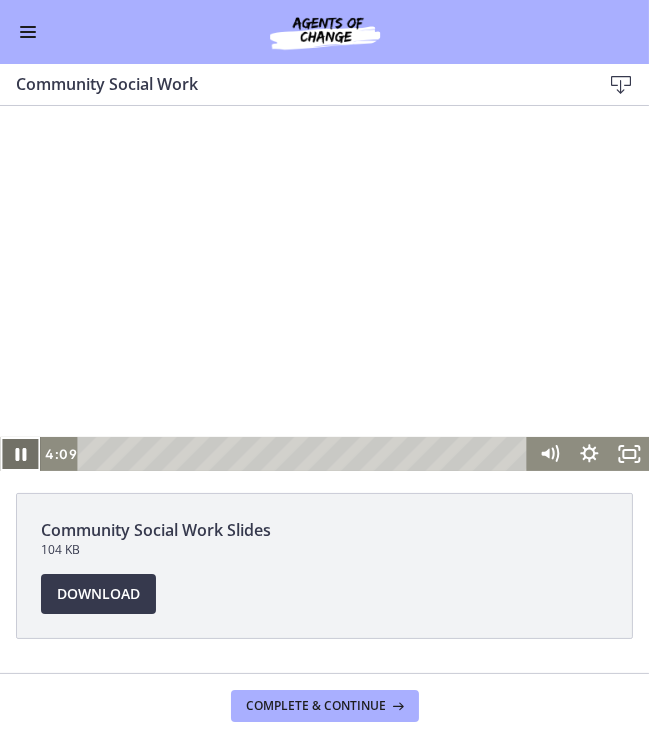 click 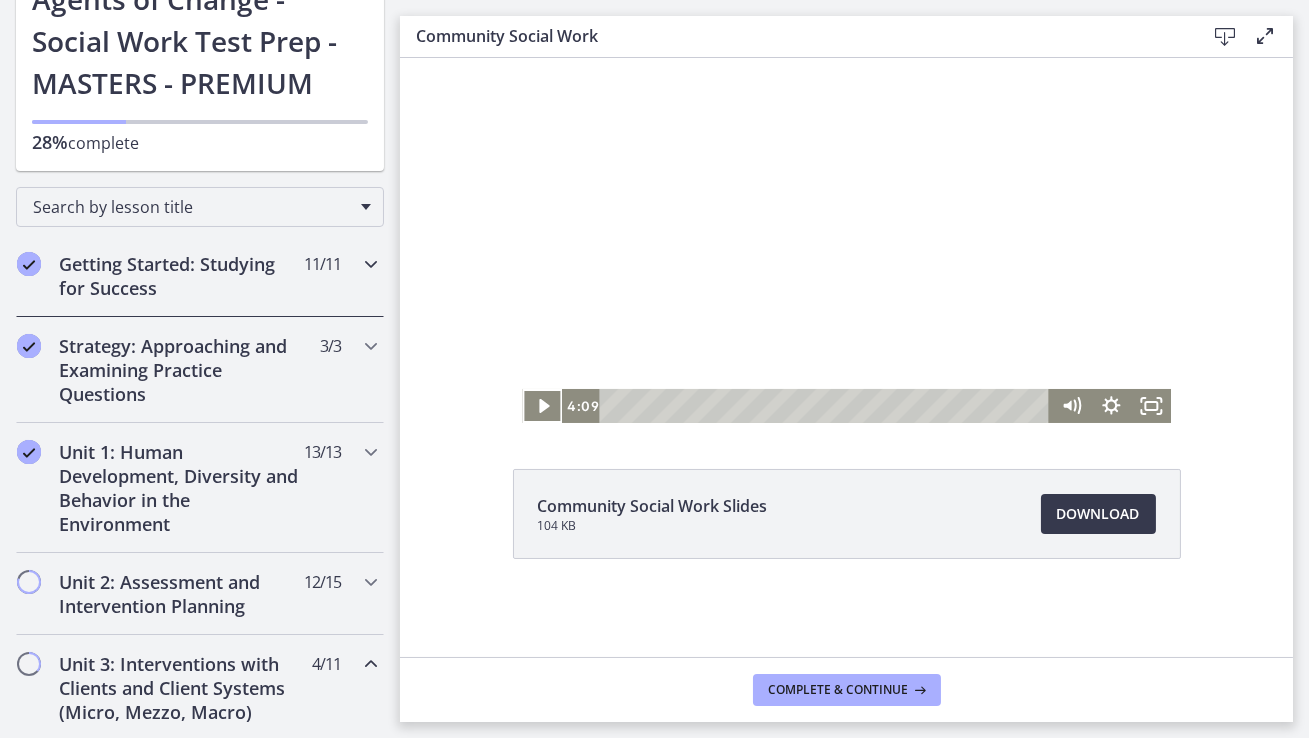 scroll, scrollTop: 0, scrollLeft: 0, axis: both 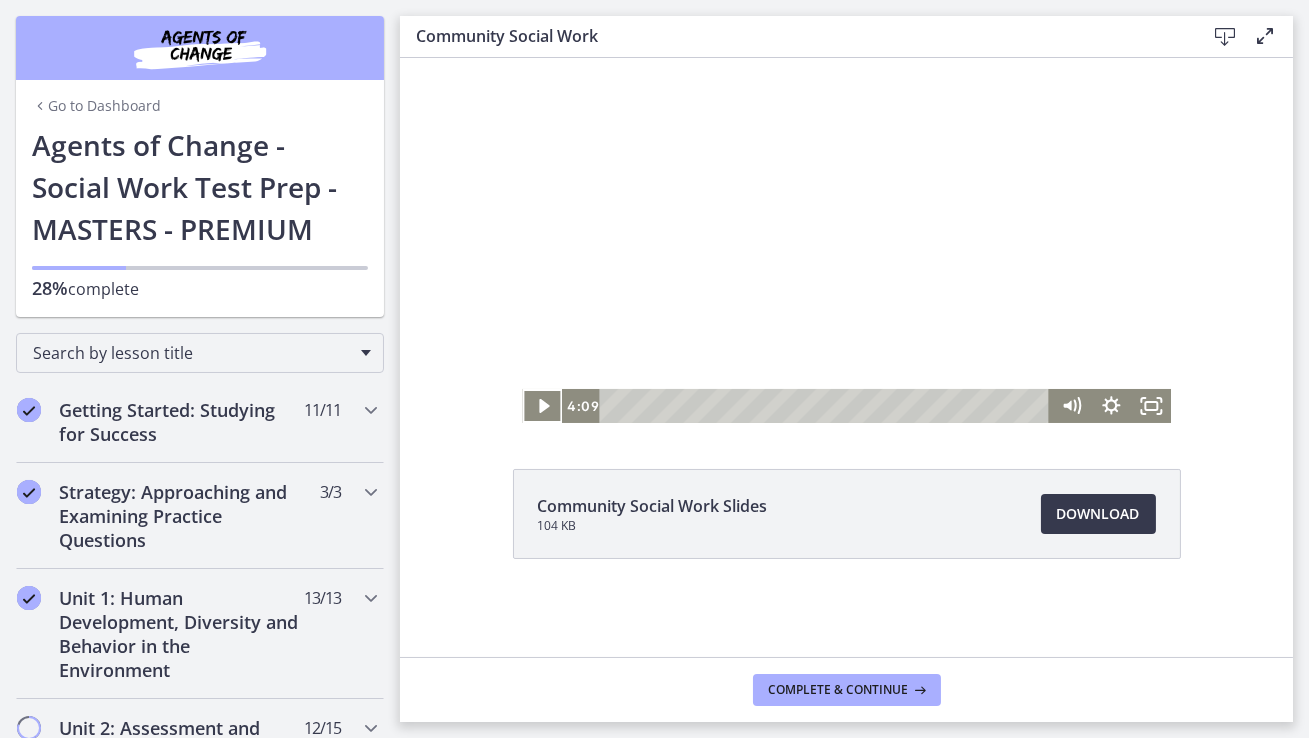 click on "Go to Dashboard" at bounding box center [96, 106] 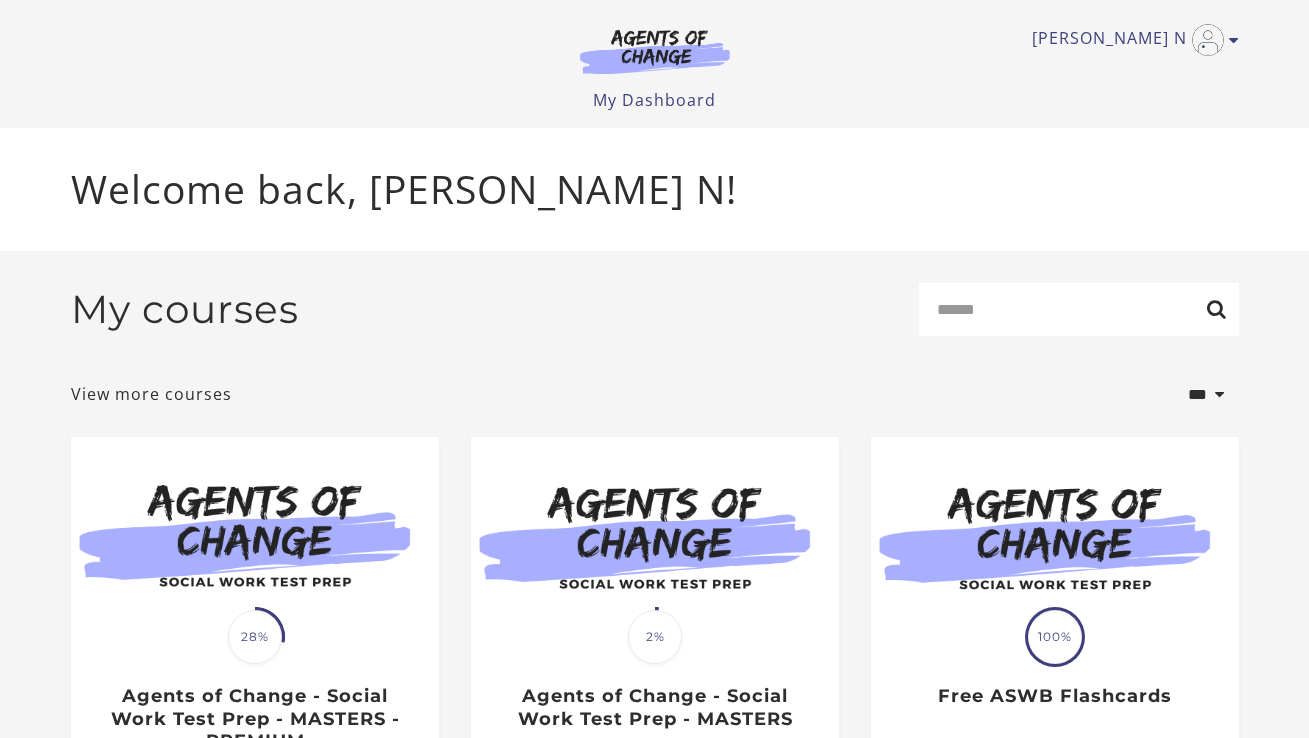 scroll, scrollTop: 0, scrollLeft: 0, axis: both 